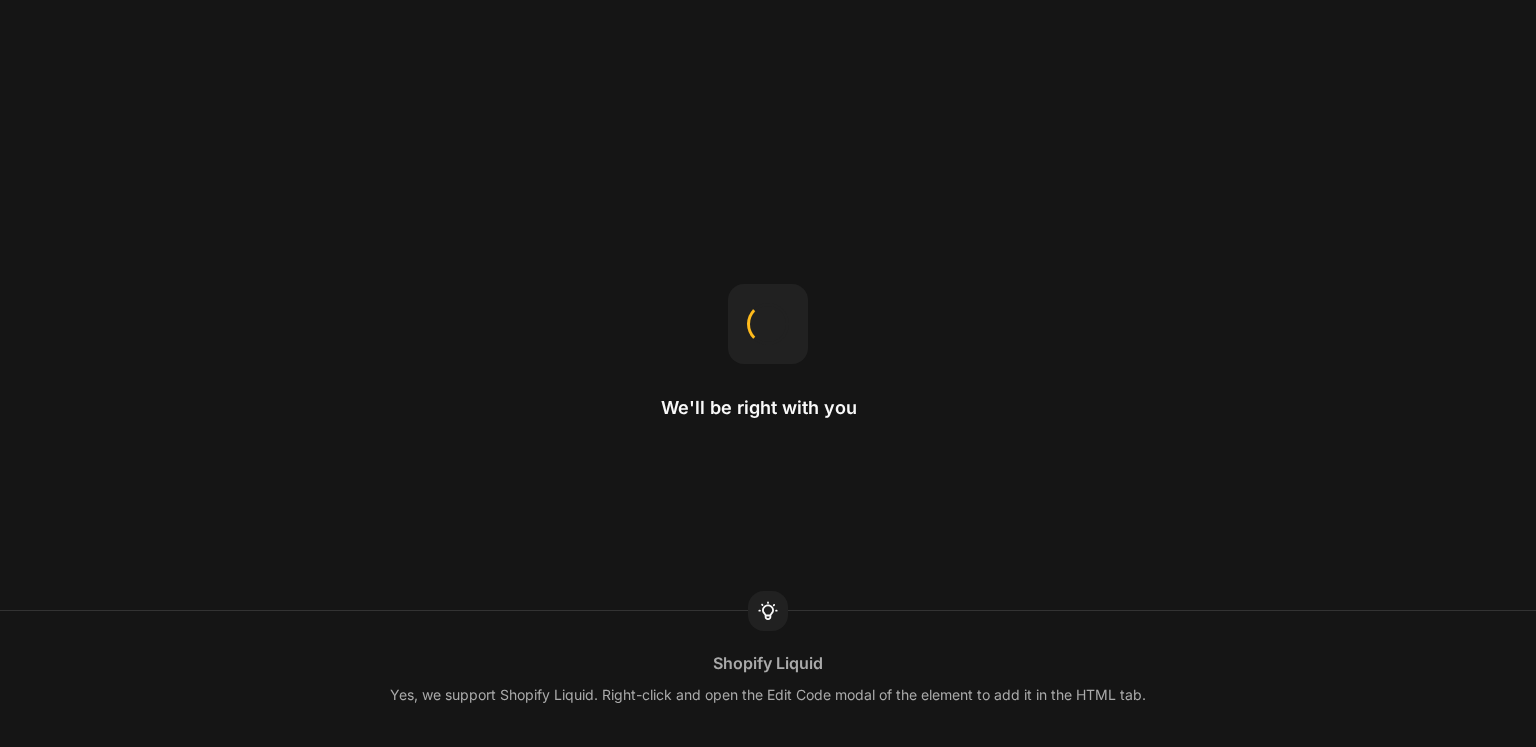 scroll, scrollTop: 0, scrollLeft: 0, axis: both 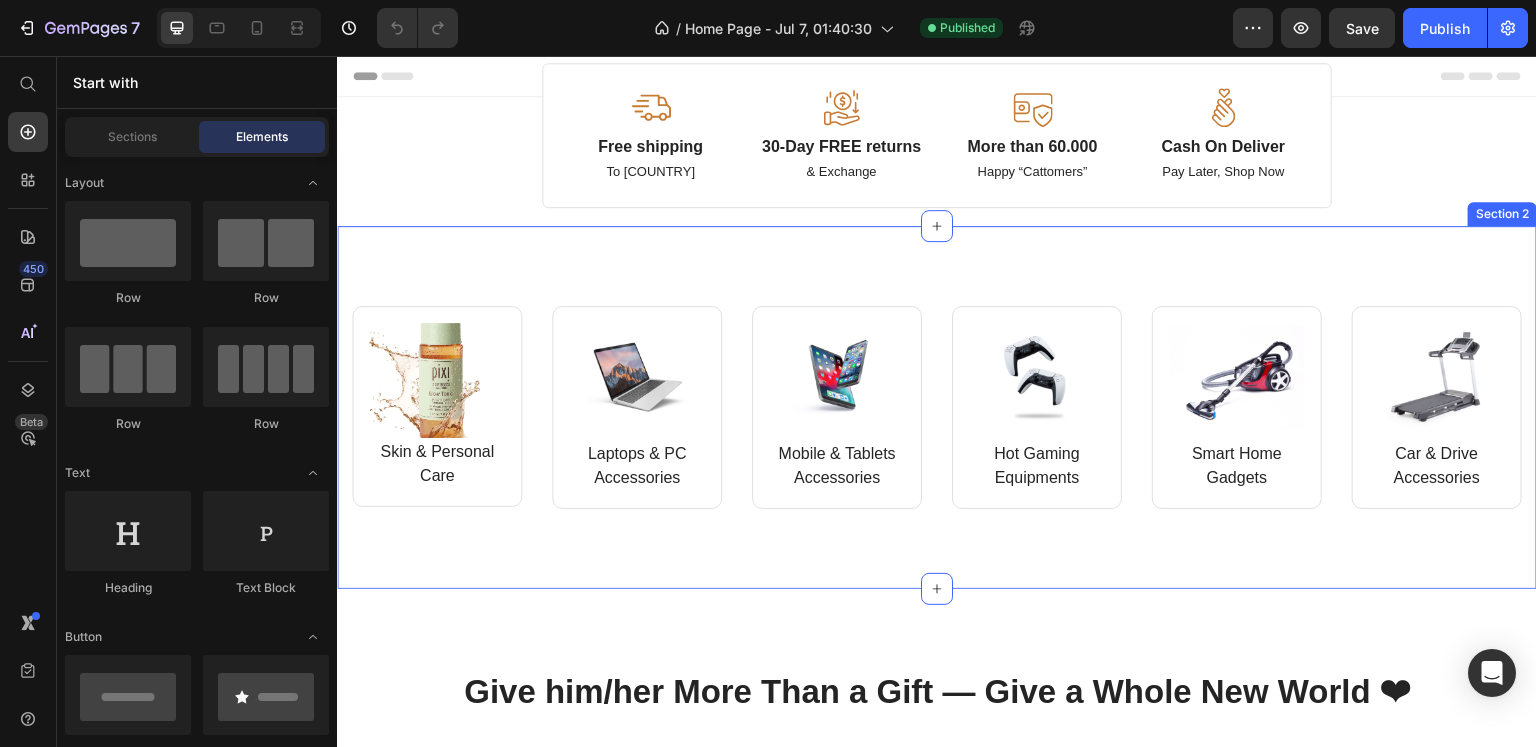 click on "Image Skin & Personal Care Text block Row Image Laptops & PC Accessories Text block Row Row Image Mobile & Tablets Accessories Text block Row Image Hot Gaming Equipments Text block Row Row Image Smart Home Gadgets Text block Row Image Car & Drive Accessories Text block Row Row Row Section 2" at bounding box center [937, 408] 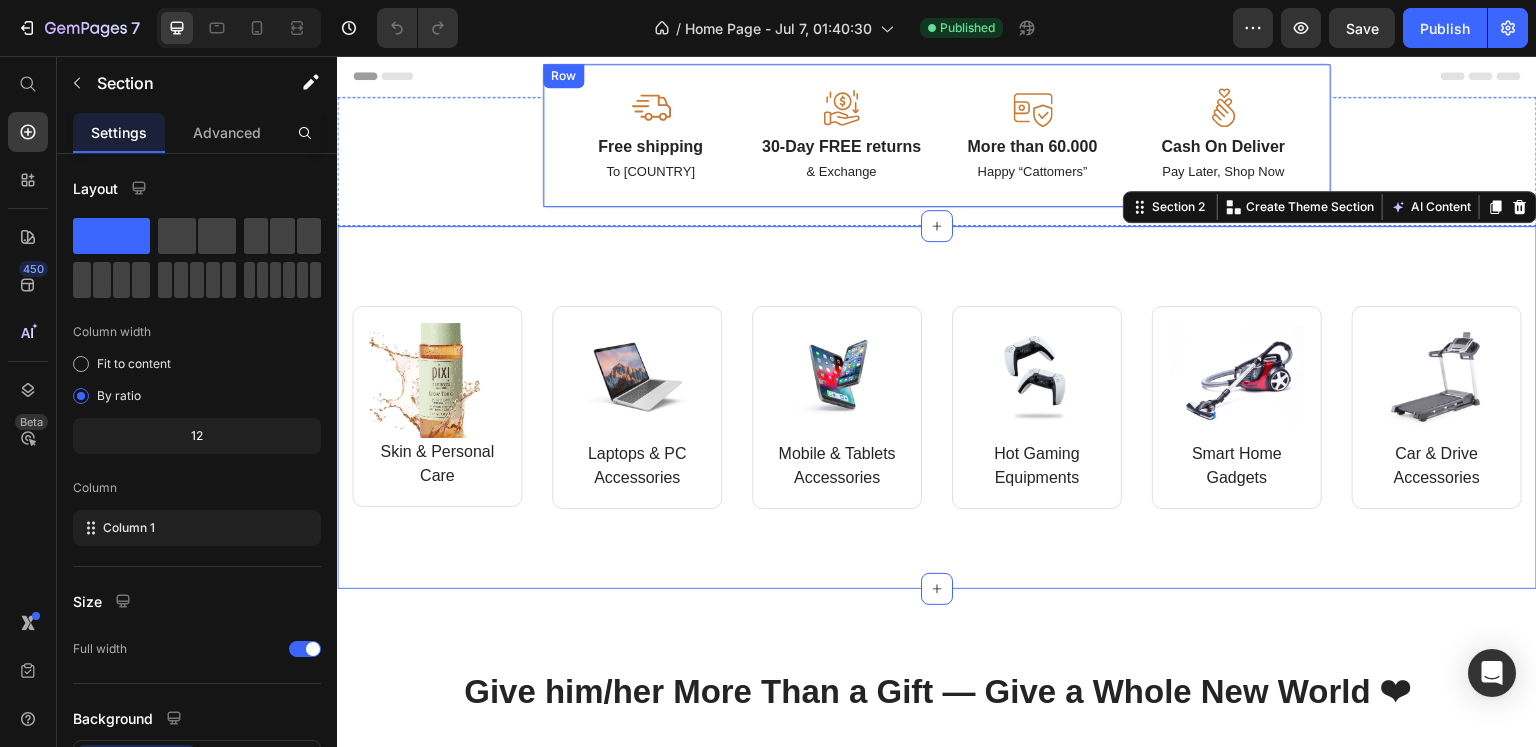 click on "Image Free shipping Text Block To [COUNTRY] Text Block Image 30-Day FREE returns Text Block & Exchange Text Block Image More than 60.000 Text Block Happy “Cattomers” Text Block Image Cash On Deliver Text Block Pay Later, Shop Now Text Block Row" at bounding box center [937, 135] 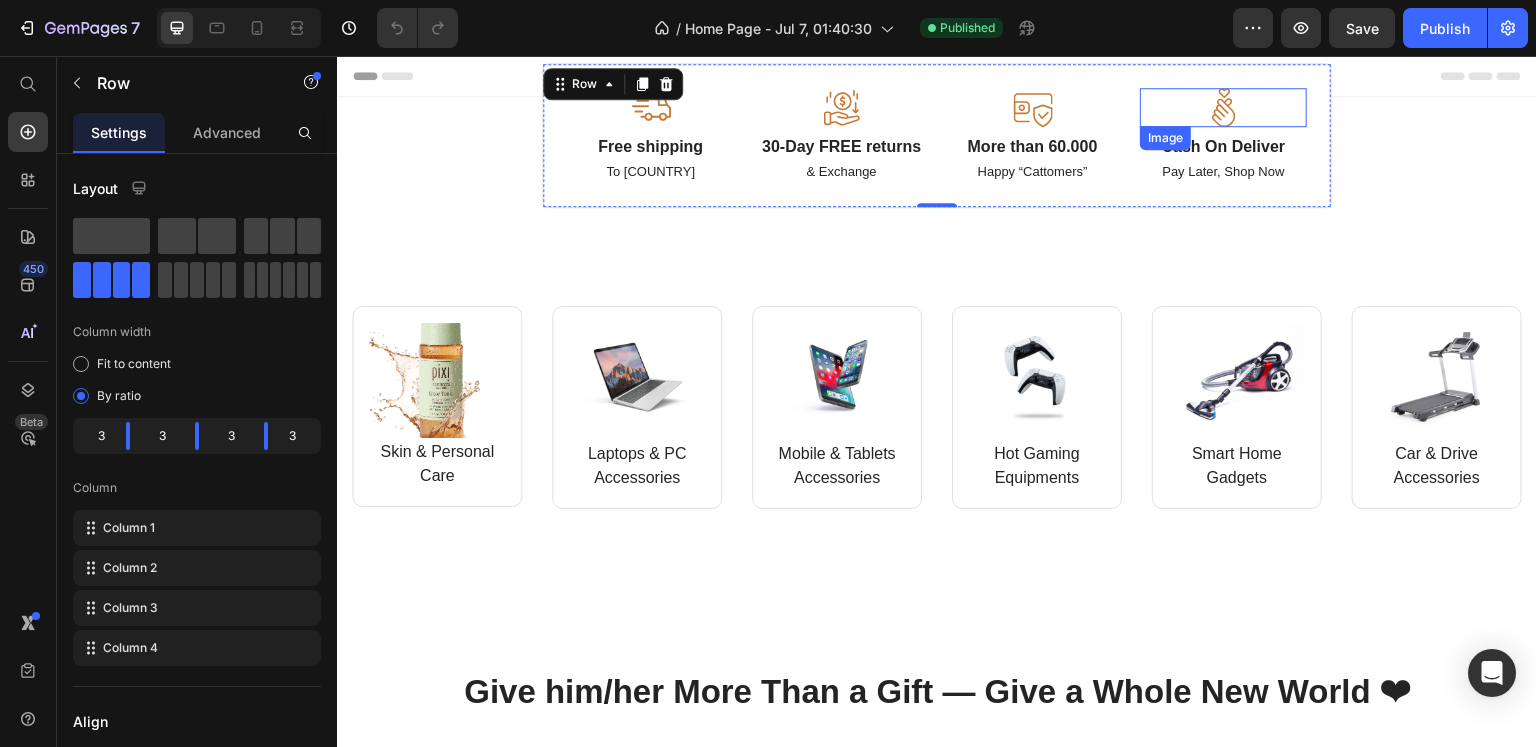 click at bounding box center [1223, 107] 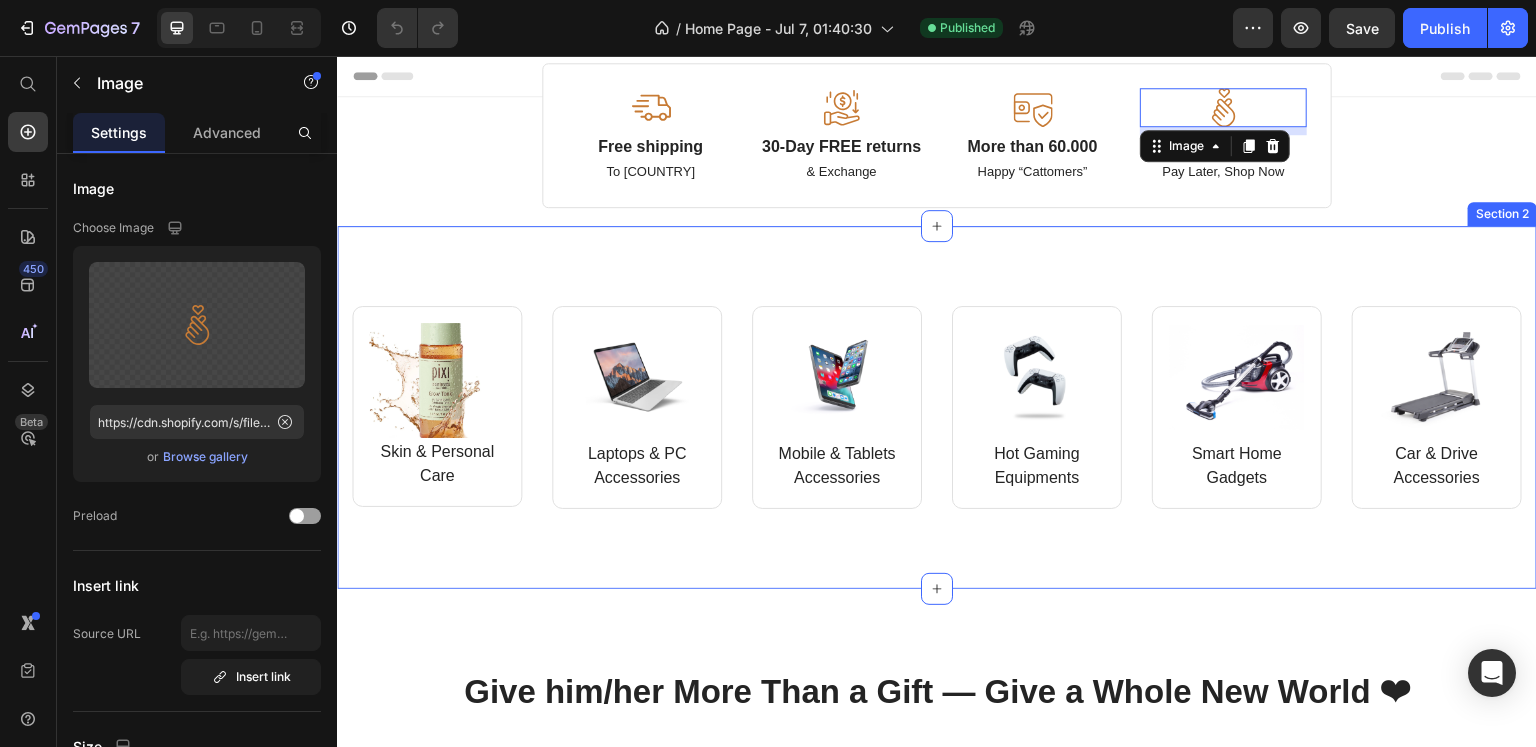 click on "Image Skin & Personal Care Text block Row Image Laptops & PC Accessories Text block Row Row Image Mobile & Tablets Accessories Text block Row Image Hot Gaming Equipments Text block Row Row Image Smart Home Gadgets Text block Row Image Car & Drive Accessories Text block Row Row Row Section 2" at bounding box center [937, 408] 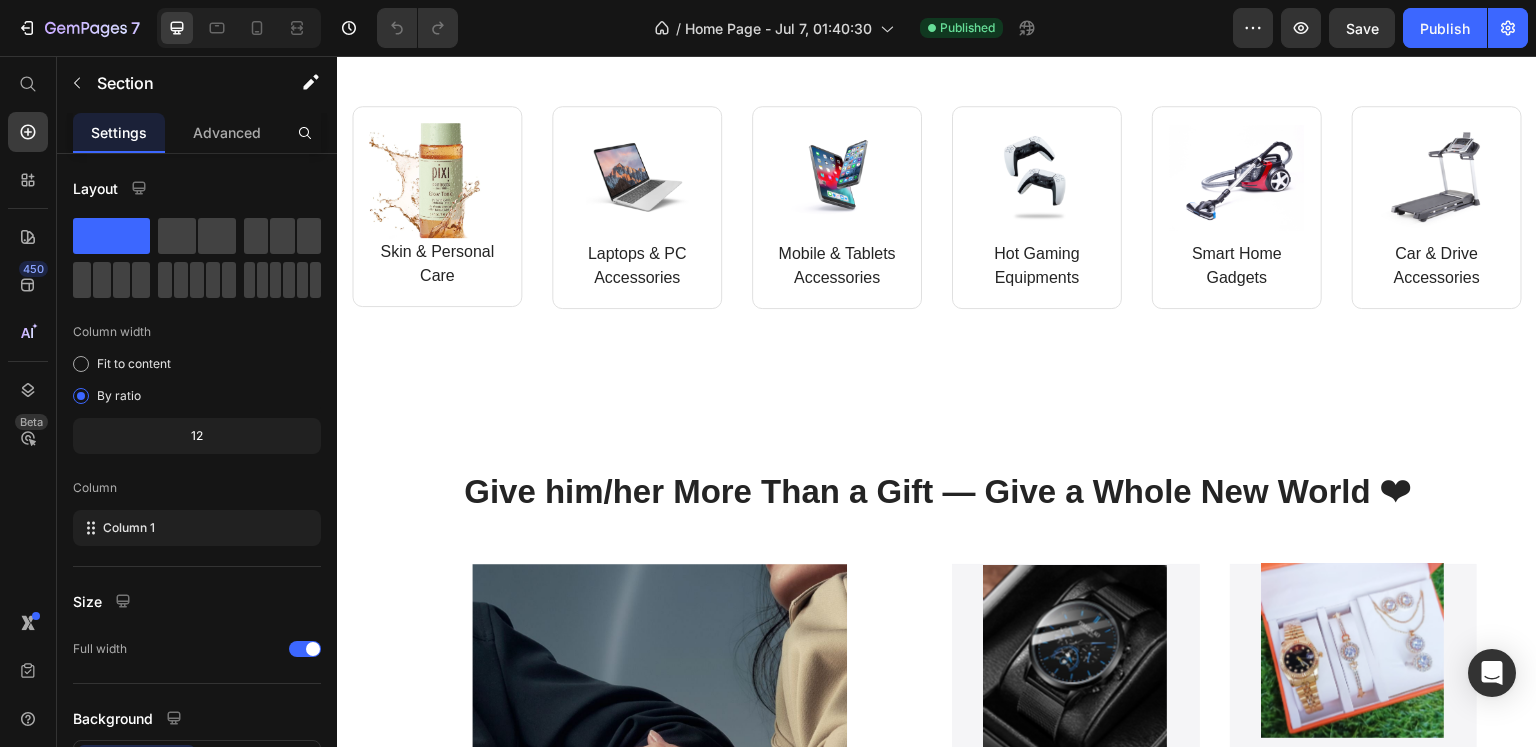 scroll, scrollTop: 0, scrollLeft: 0, axis: both 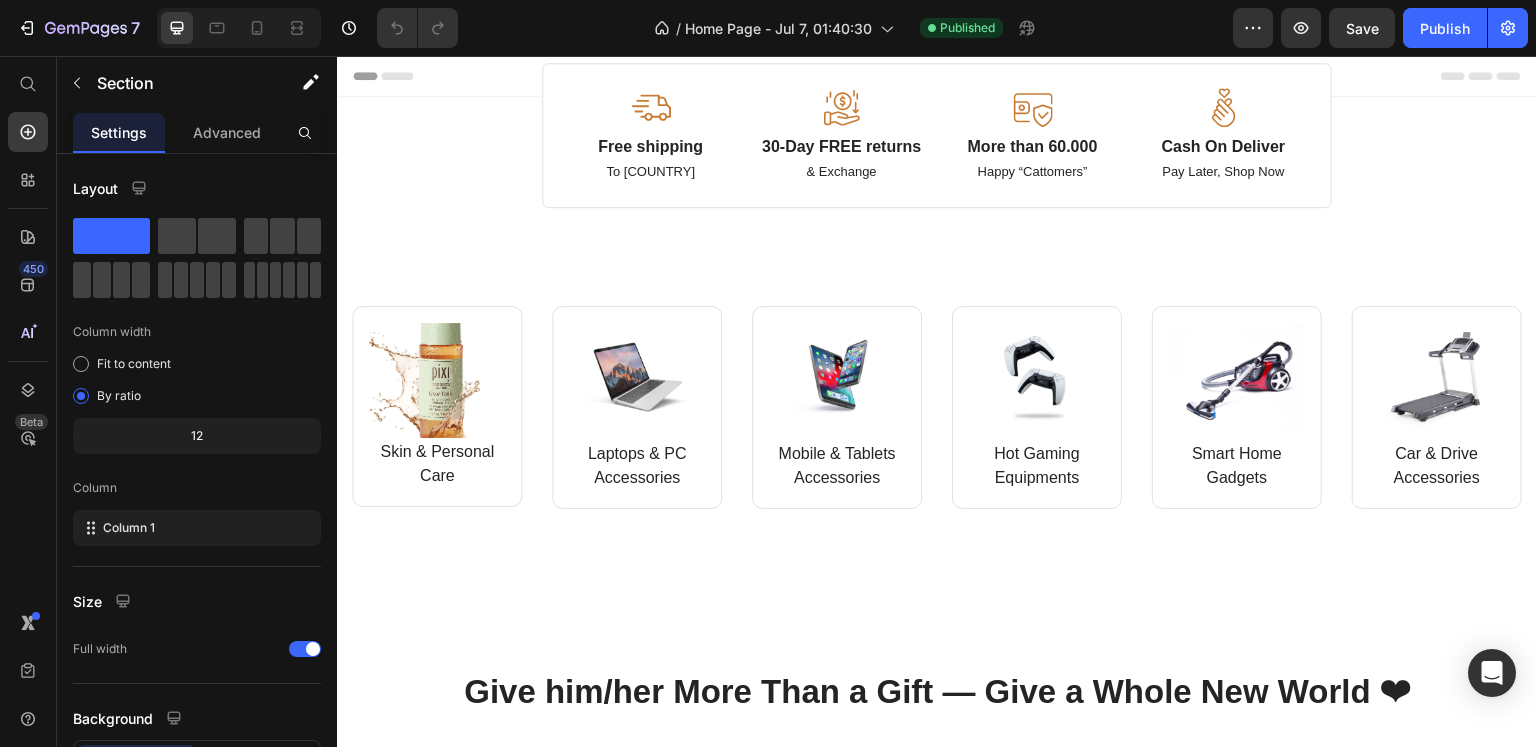 click on "Image Skin & Personal Care Text block Row Image Laptops & PC Accessories Text block Row Row Image Mobile & Tablets Accessories Text block Row Image Hot Gaming Equipments Text block Row Row Image Smart Home Gadgets Text block Row Image Car & Drive Accessories Text block Row Row Row Section 2" at bounding box center [937, 408] 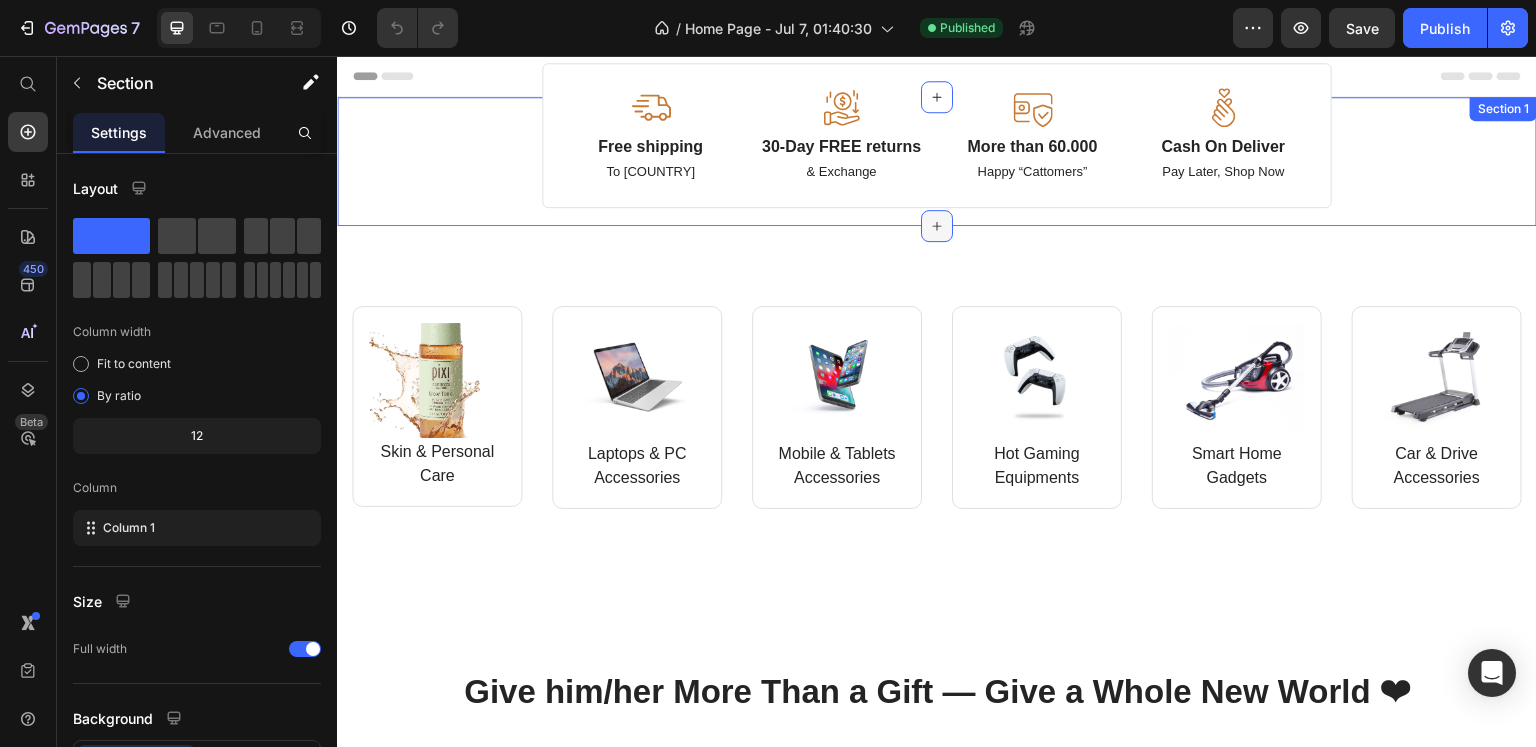 click 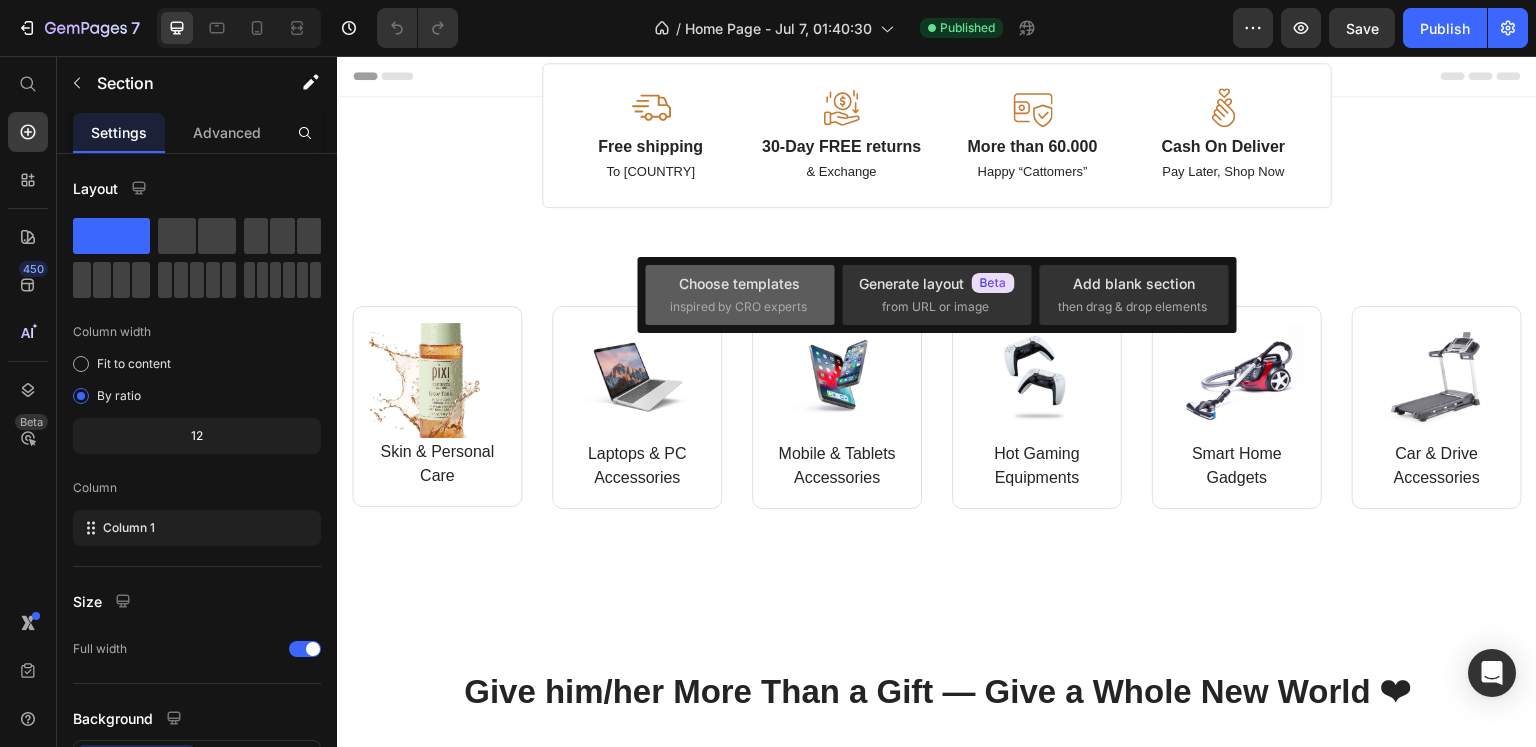 click on "inspired by CRO experts" at bounding box center (738, 307) 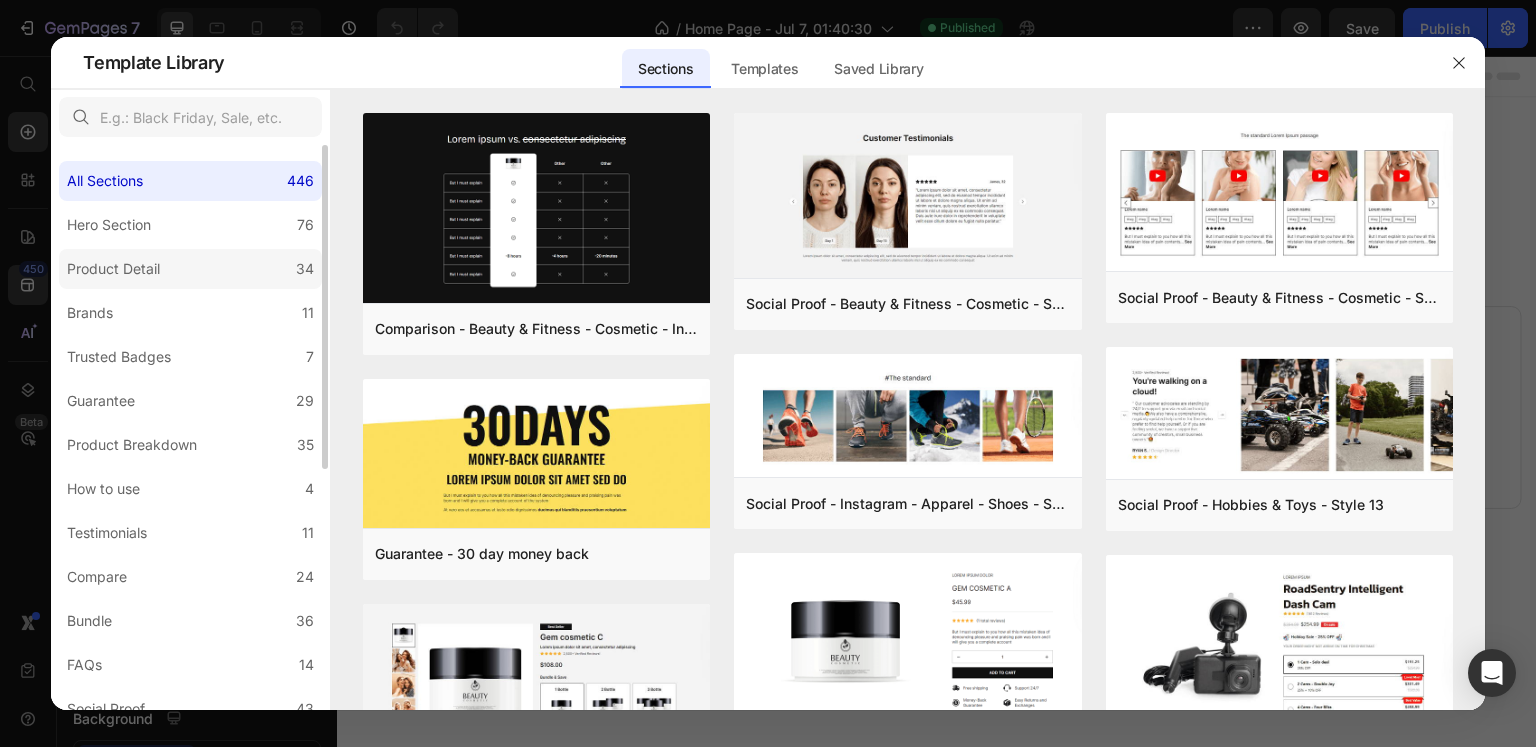 click on "Product Detail 34" 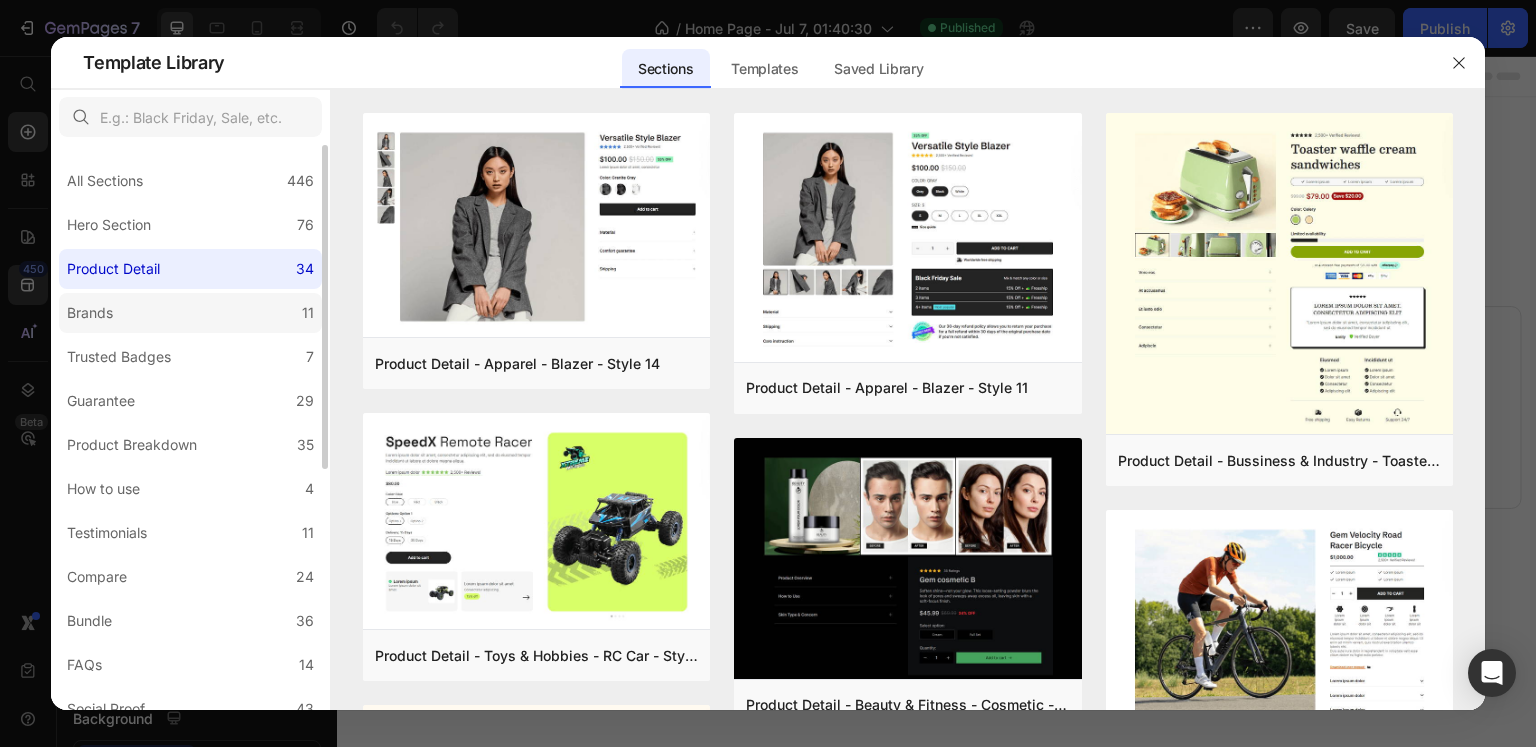 click on "Brands 11" 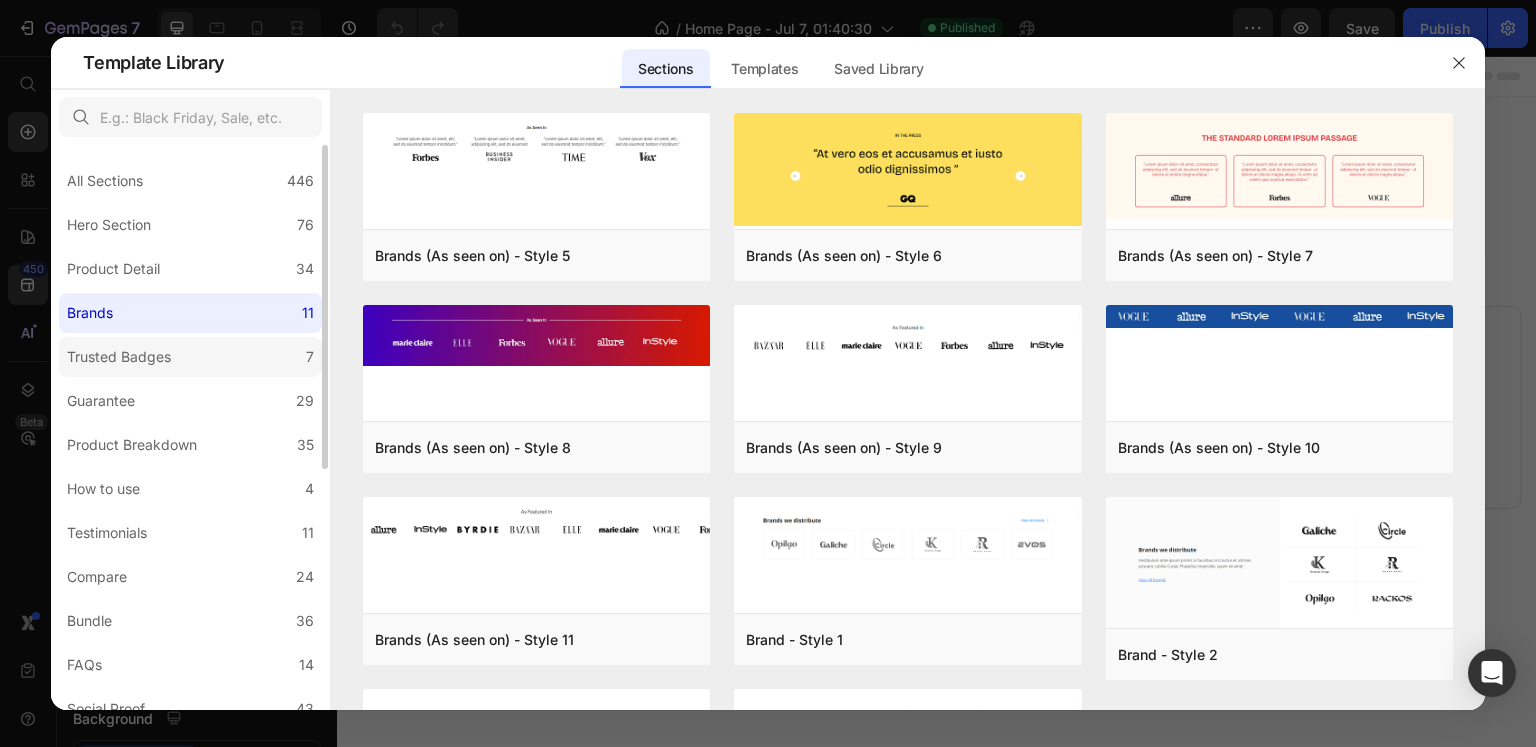 click on "Trusted Badges 7" 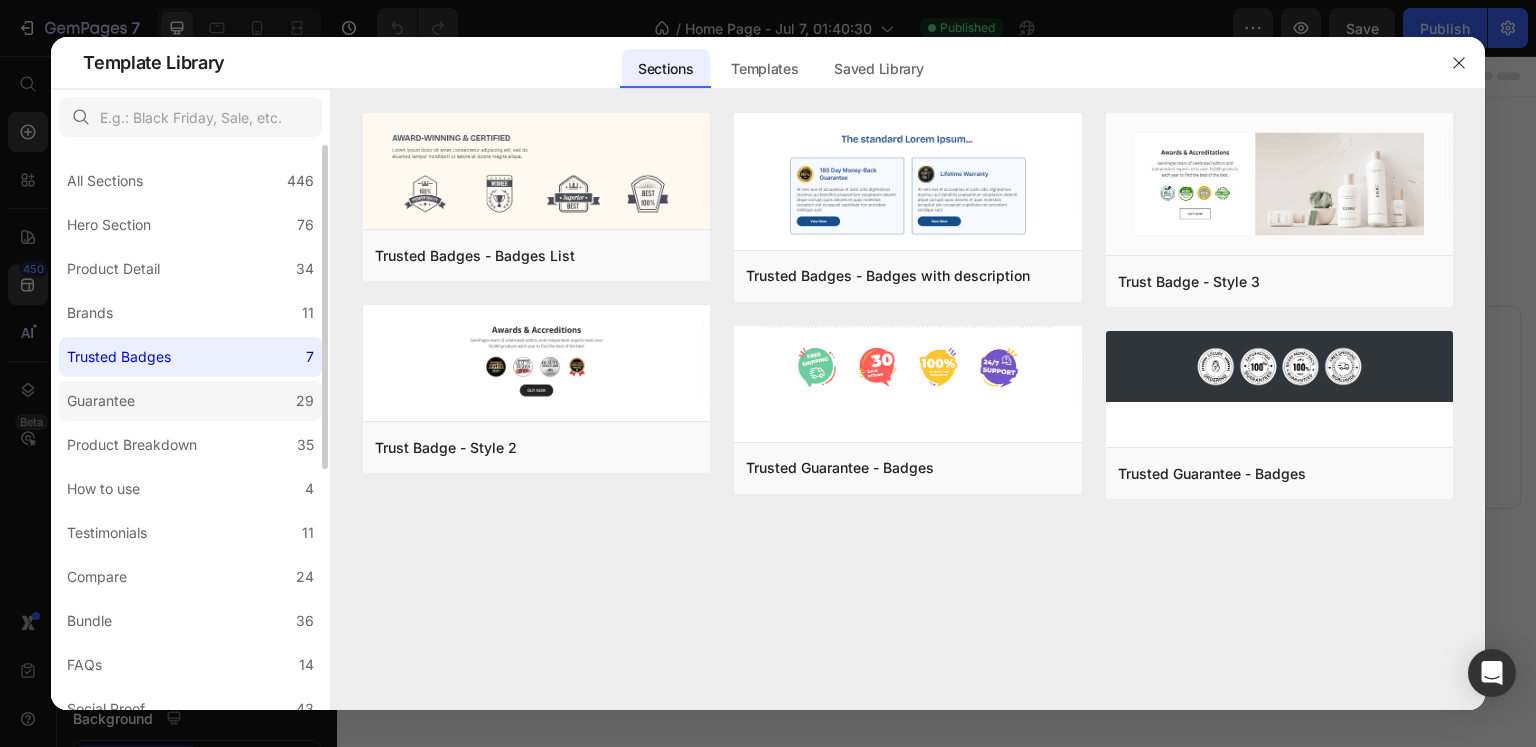 click on "Guarantee 29" 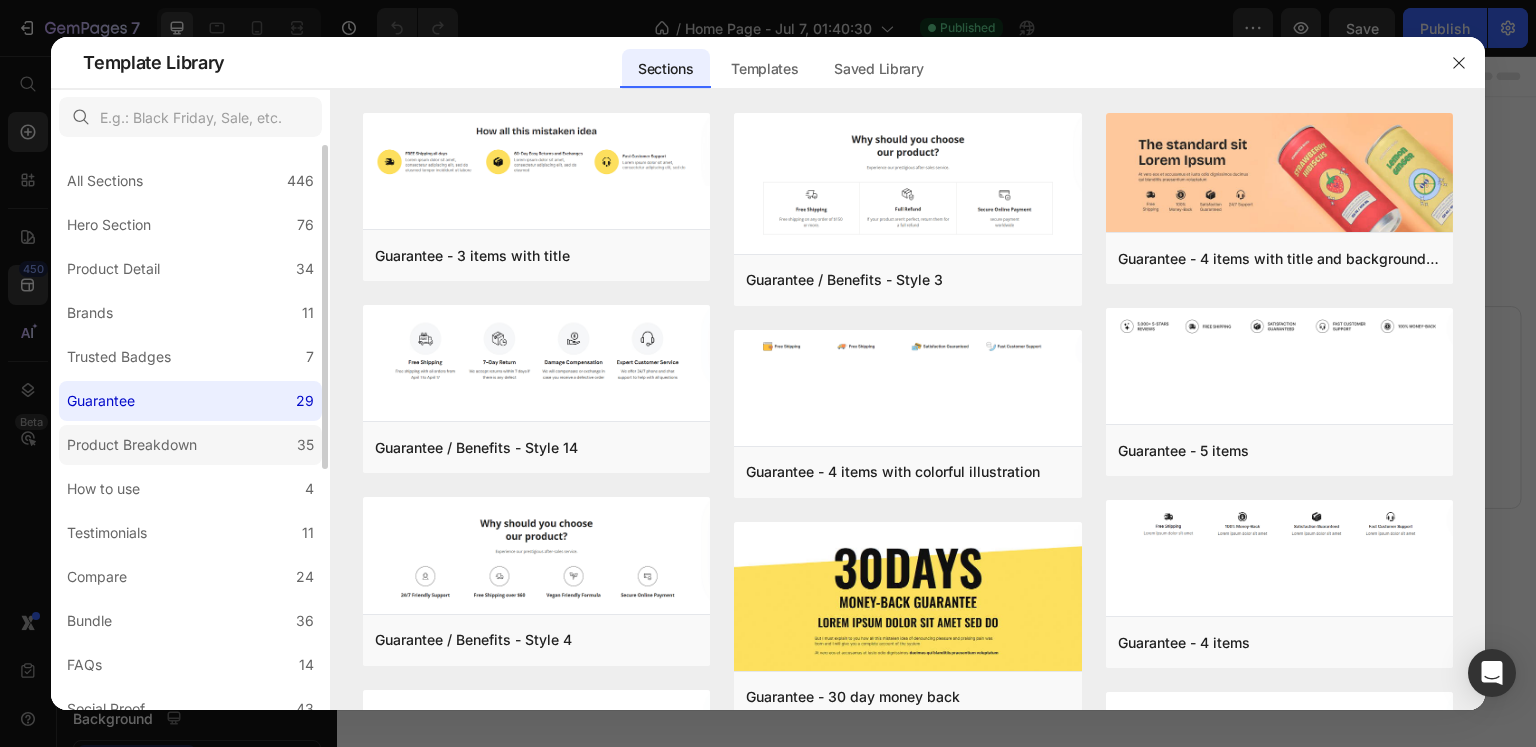 click on "Product Breakdown 35" 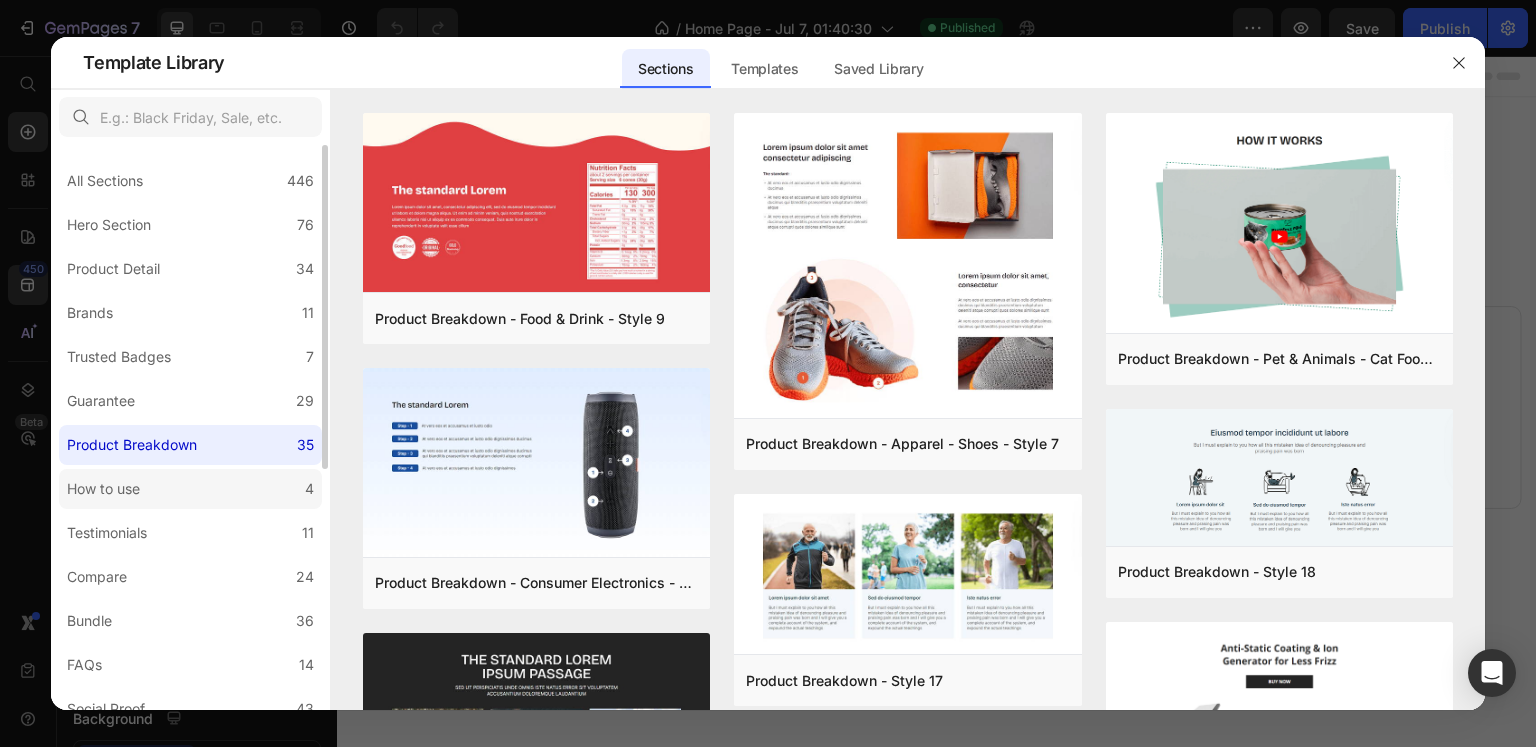 click on "How to use 4" 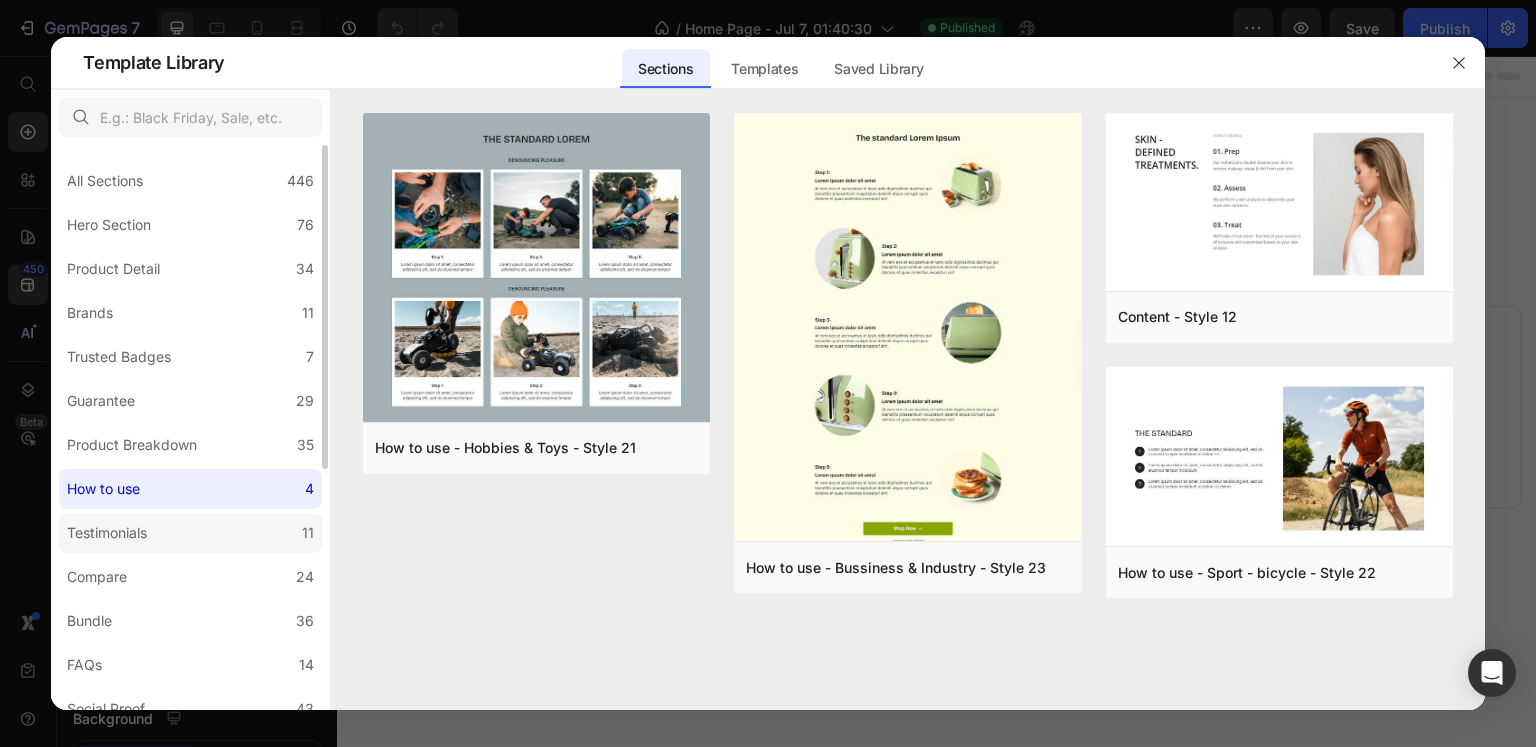 click on "Testimonials 11" 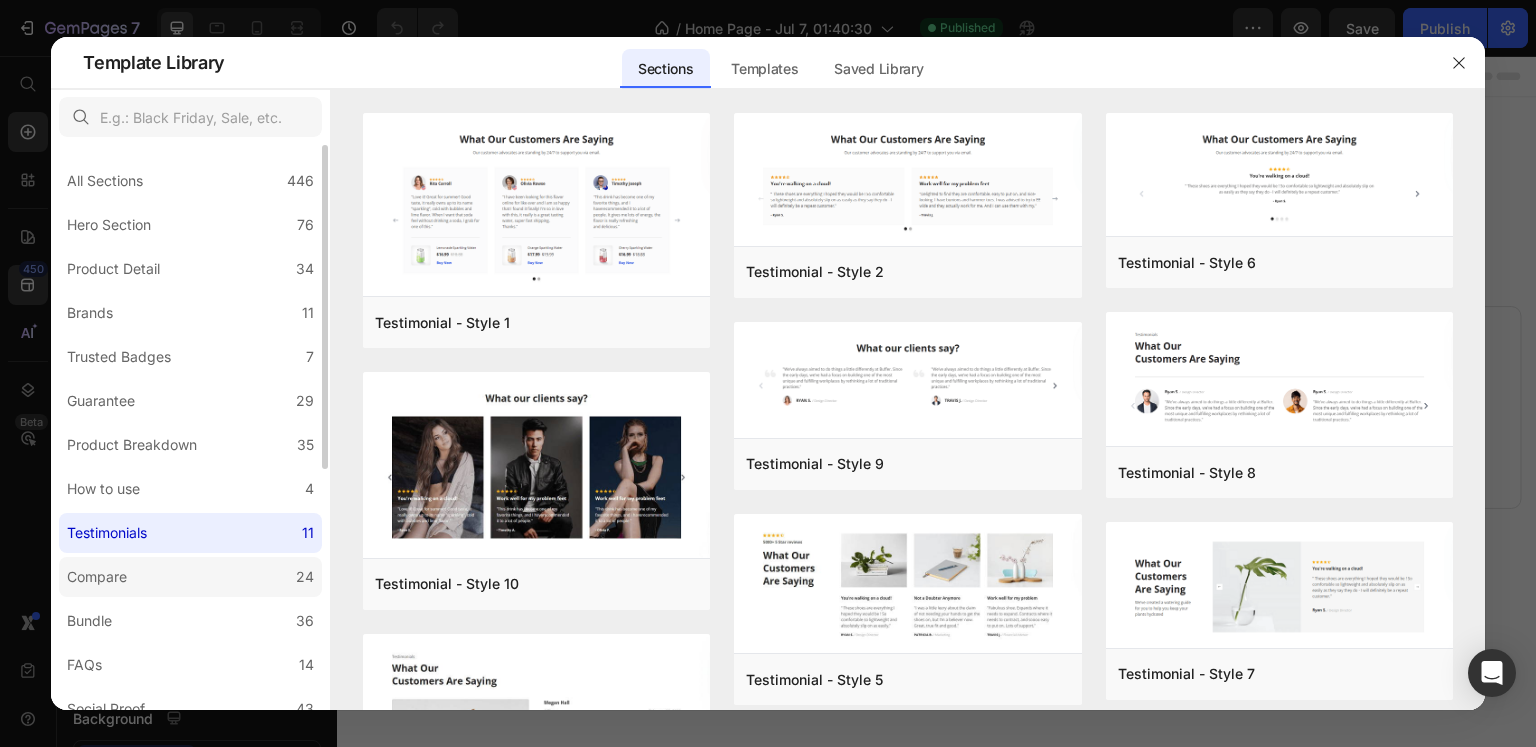 click on "Compare 24" 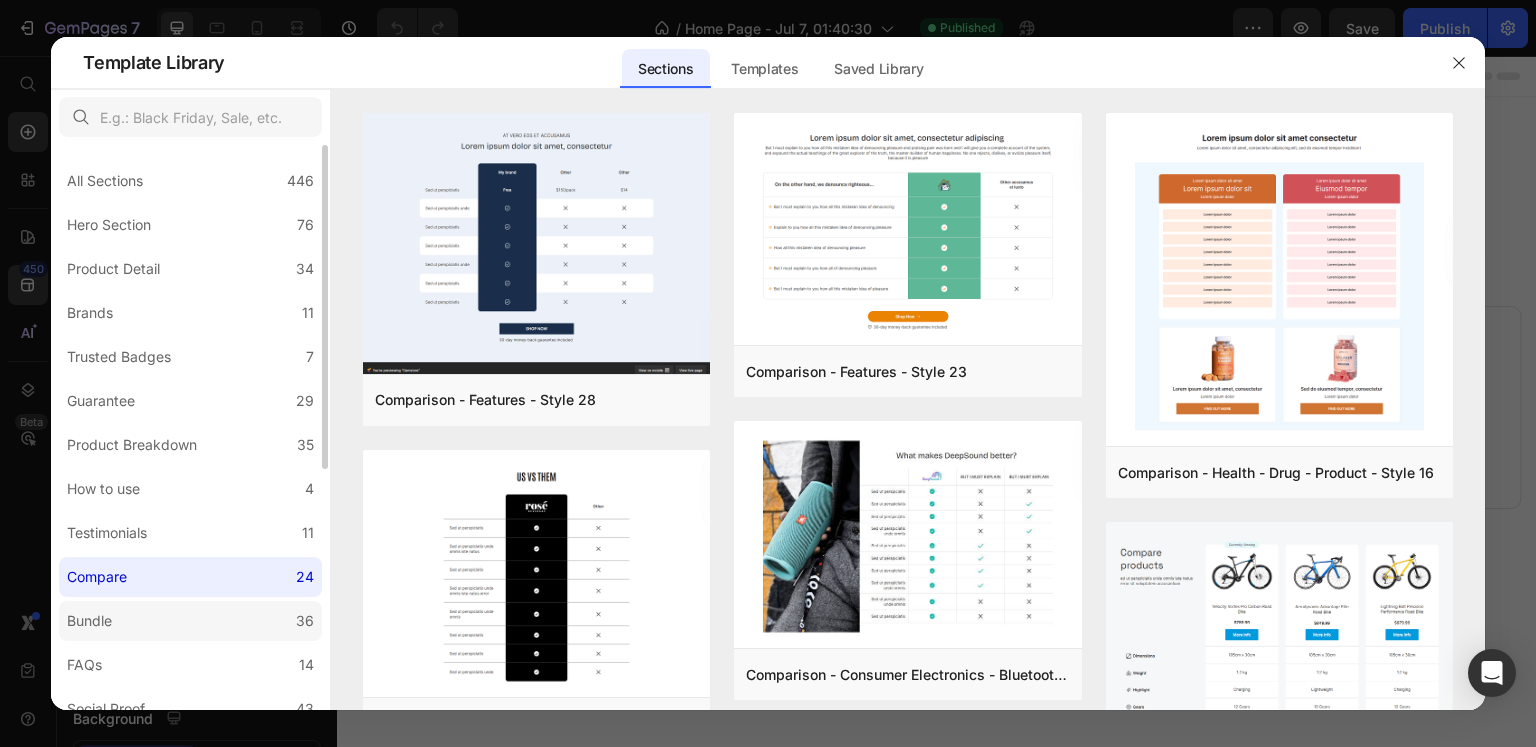 click on "Bundle 36" 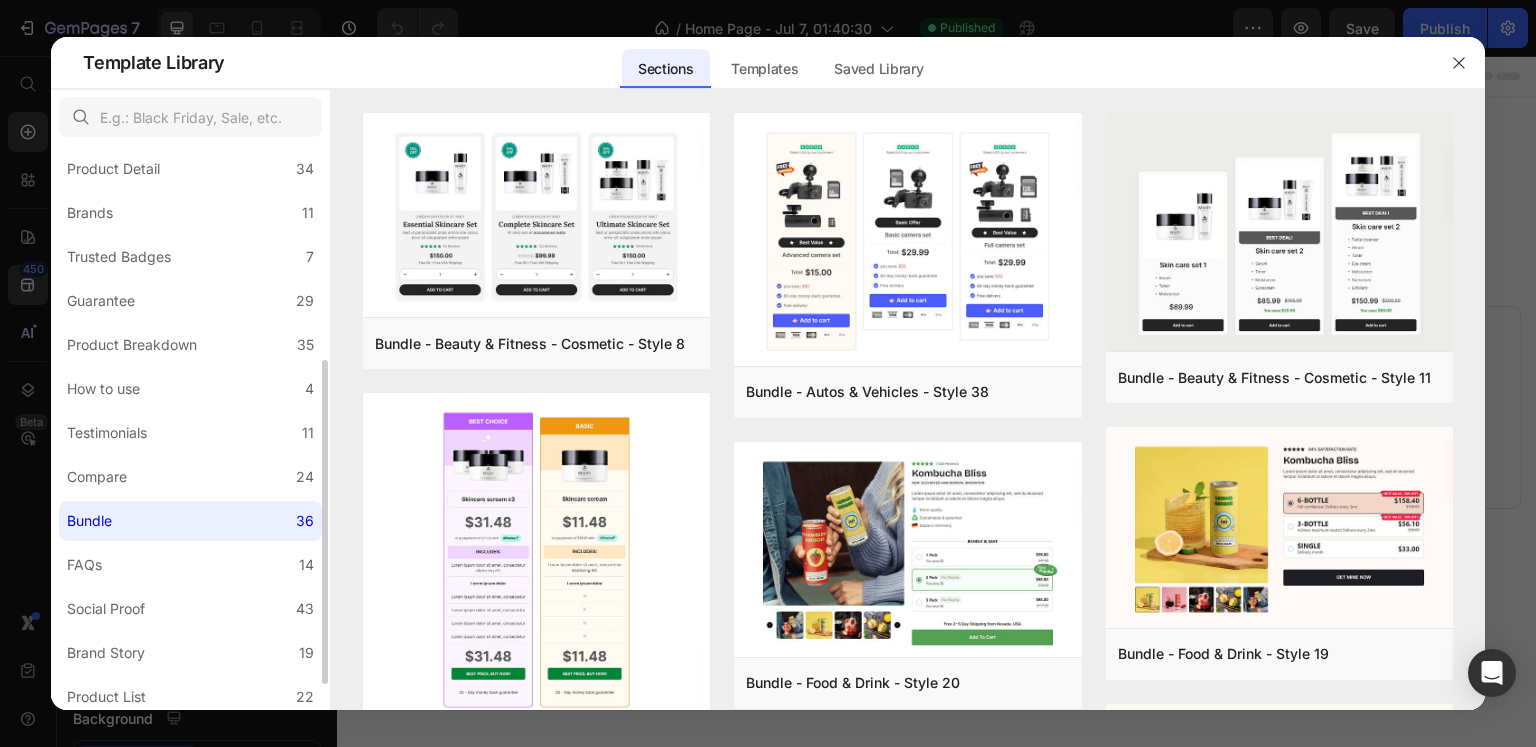 scroll, scrollTop: 200, scrollLeft: 0, axis: vertical 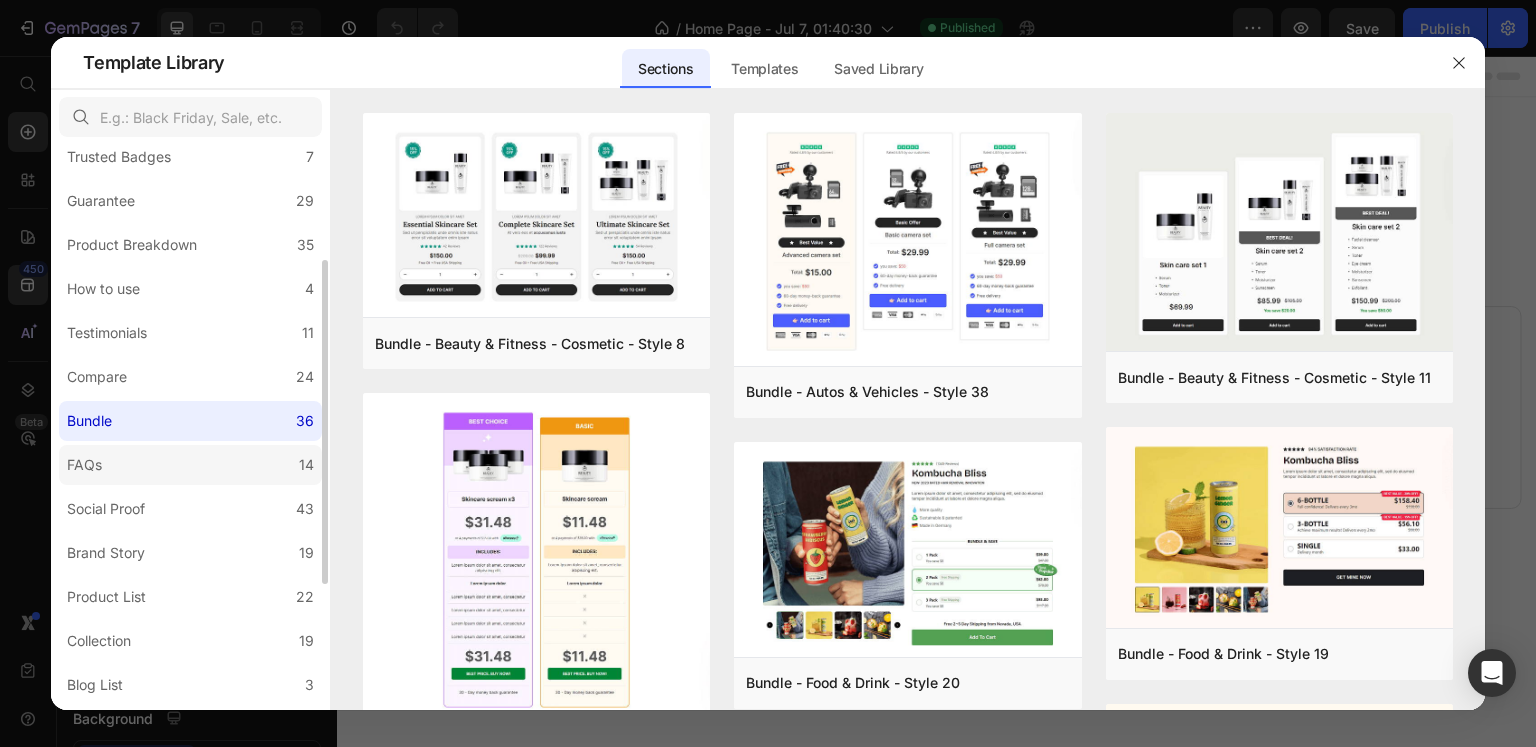 click on "FAQs 14" 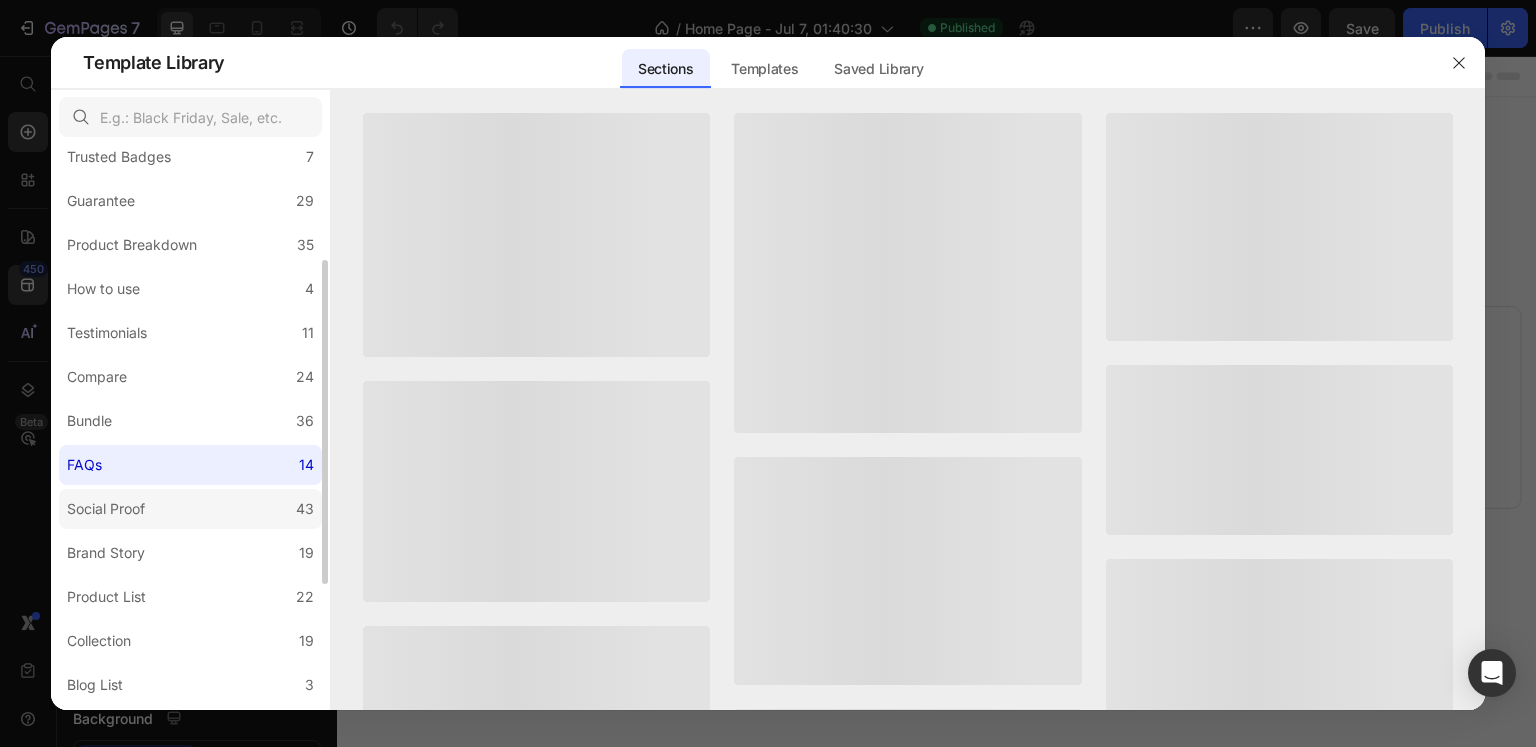 click on "Social Proof 43" 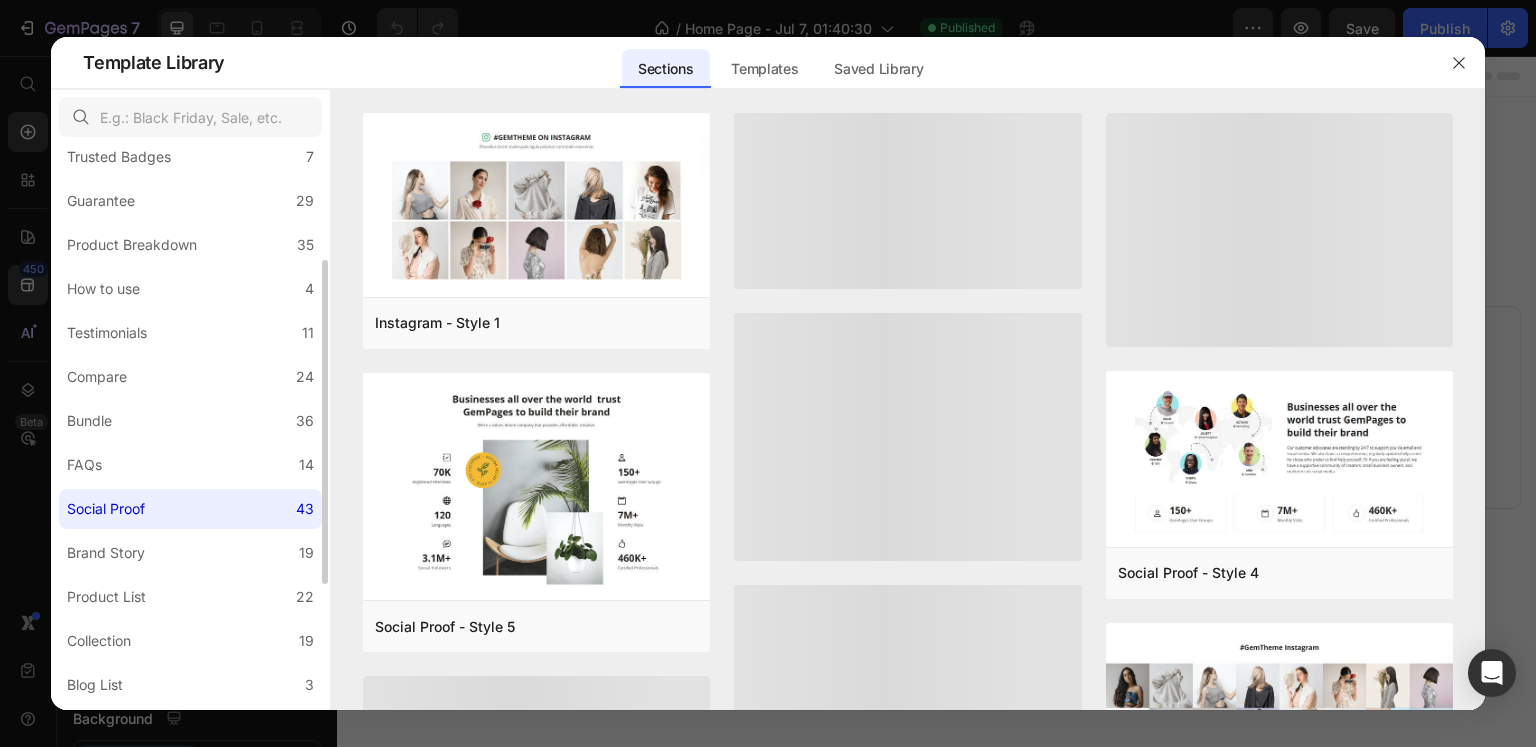 scroll, scrollTop: 400, scrollLeft: 0, axis: vertical 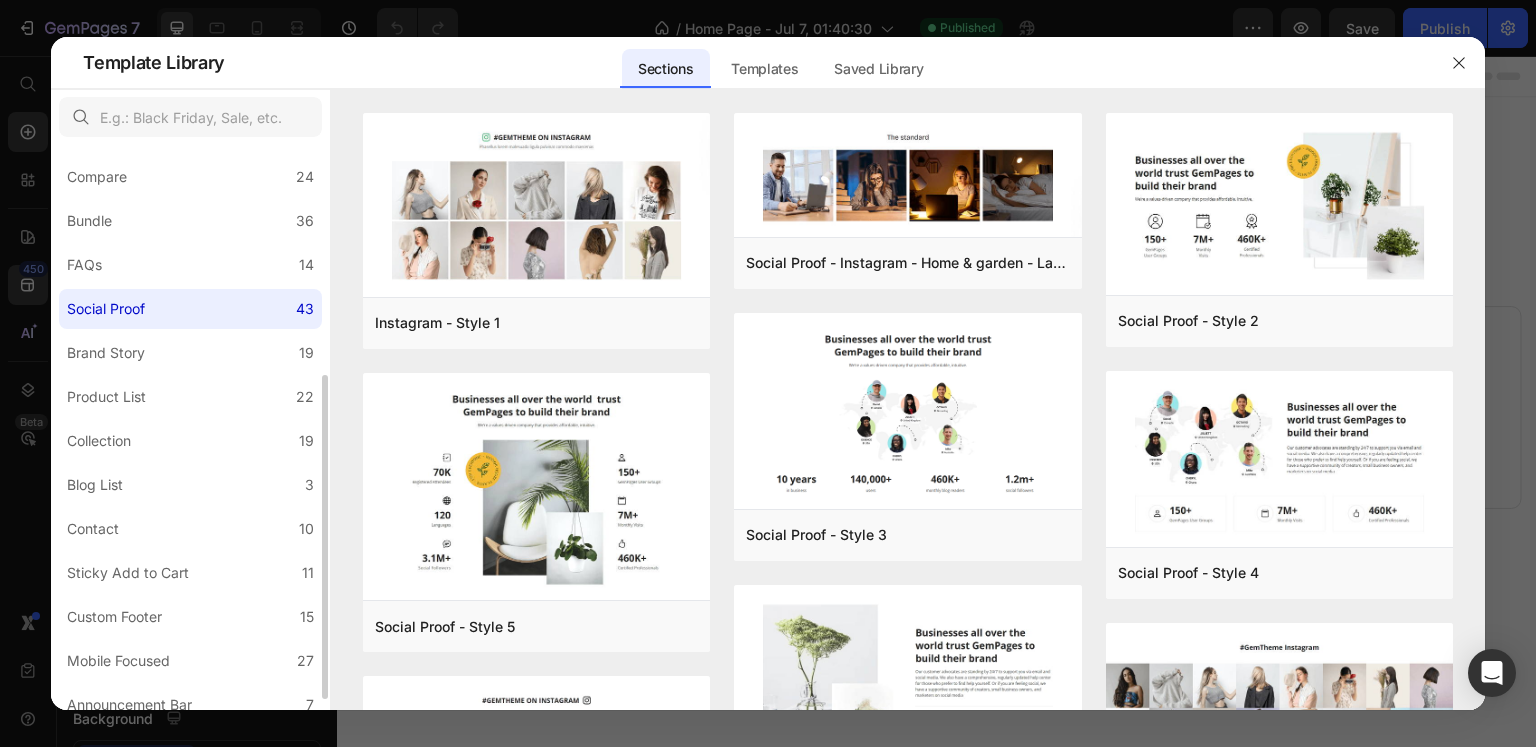 click on "All Sections 446 Hero Section 76 Product Detail 34 Brands 11 Trusted Badges 7 Guarantee 29 Product Breakdown 35 How to use 4 Testimonials 11 Compare 24 Bundle 36 FAQs 14 Social Proof 43 Brand Story 19 Product List 22 Collection 19 Blog List 3 Contact 10 Sticky Add to Cart 11 Custom Footer 15 Mobile Focused 27 Announcement Bar 7" at bounding box center (190, 235) 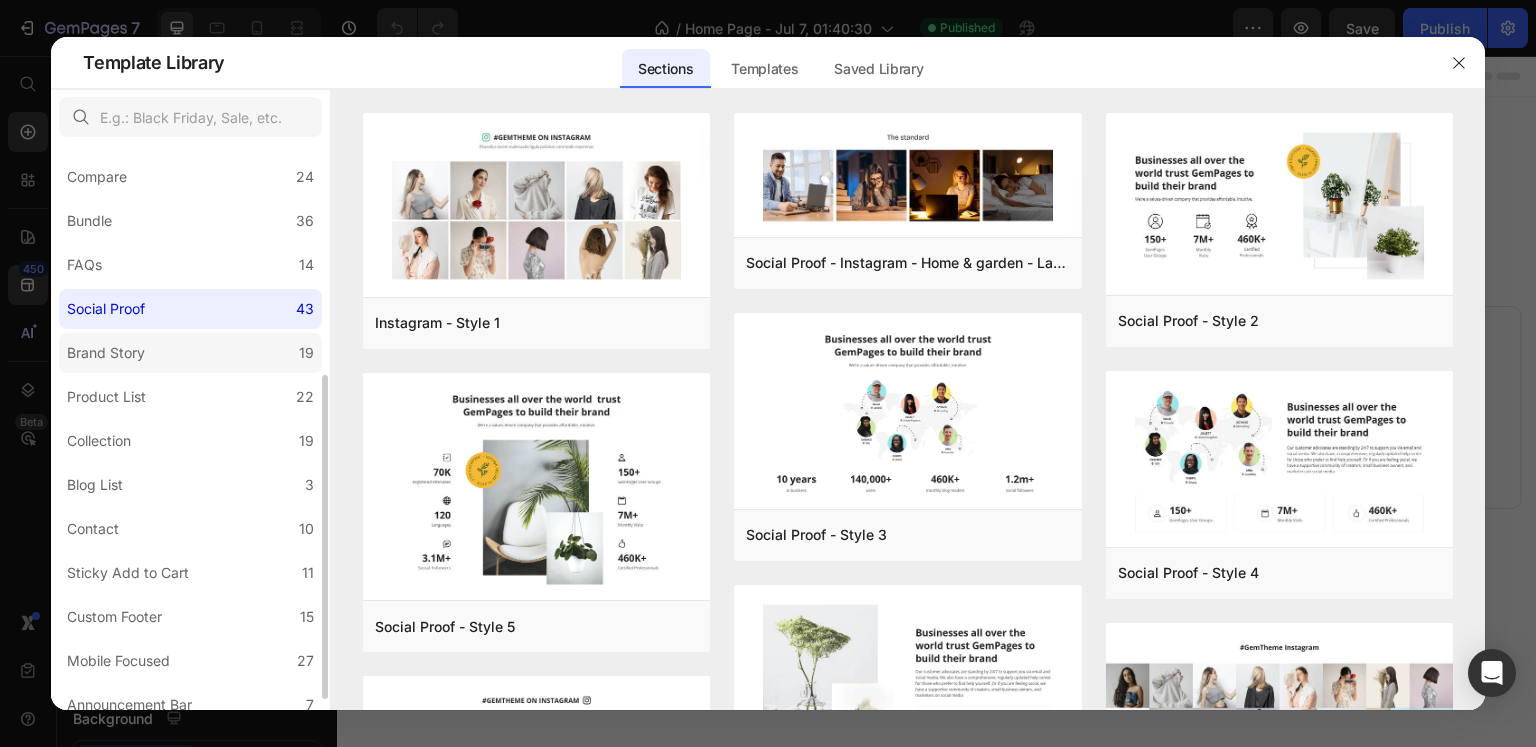 click on "Brand Story 19" 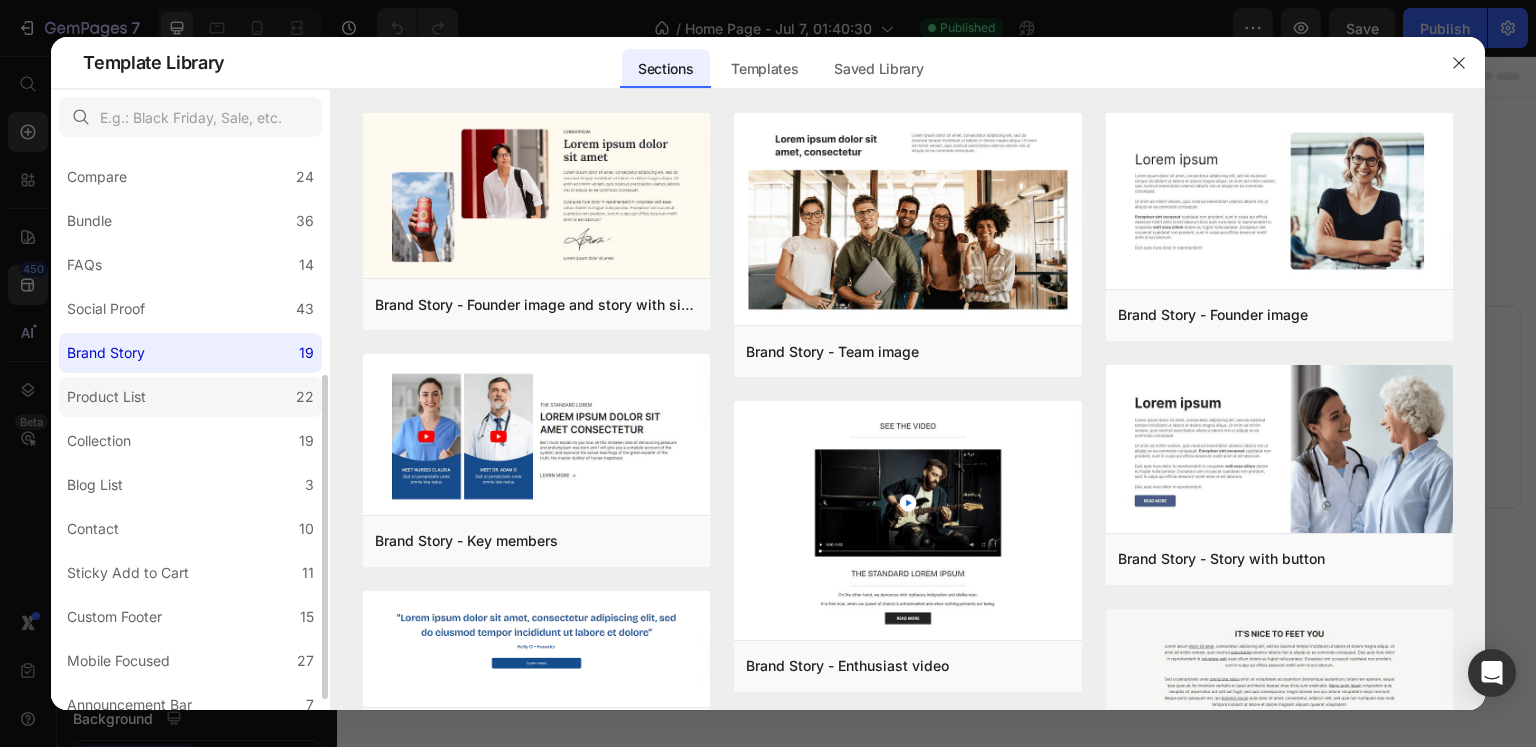 click on "Product List 22" 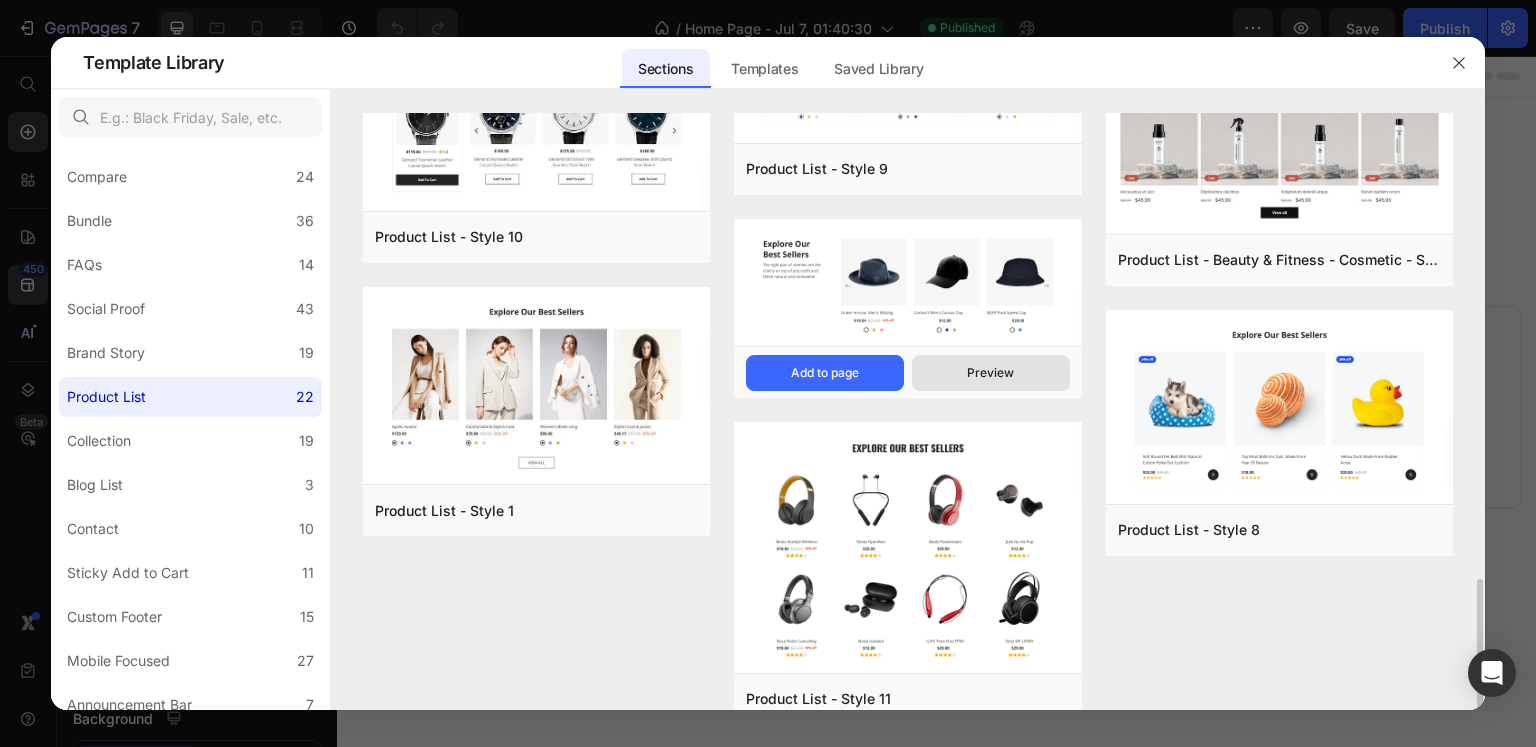 scroll, scrollTop: 1530, scrollLeft: 0, axis: vertical 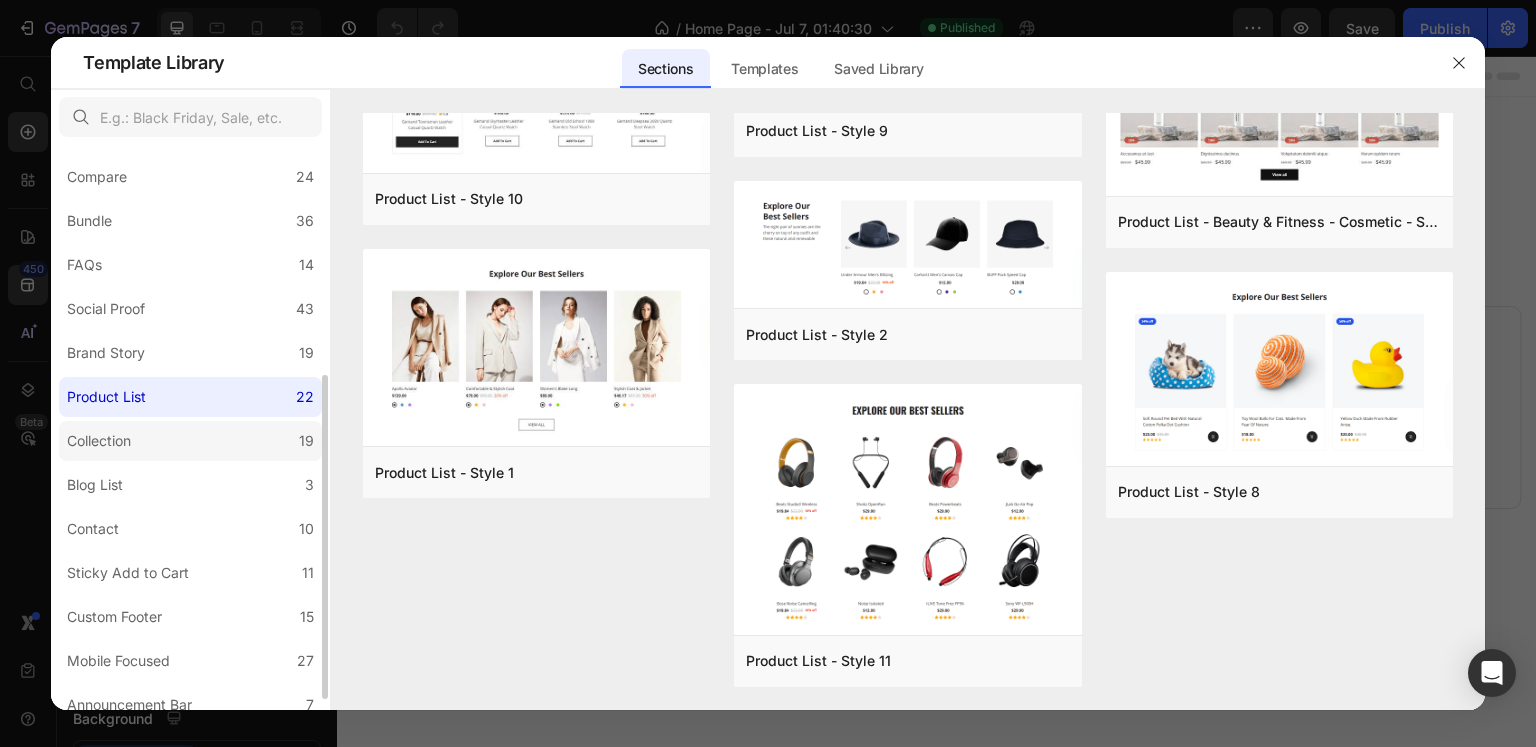 click on "Collection 19" 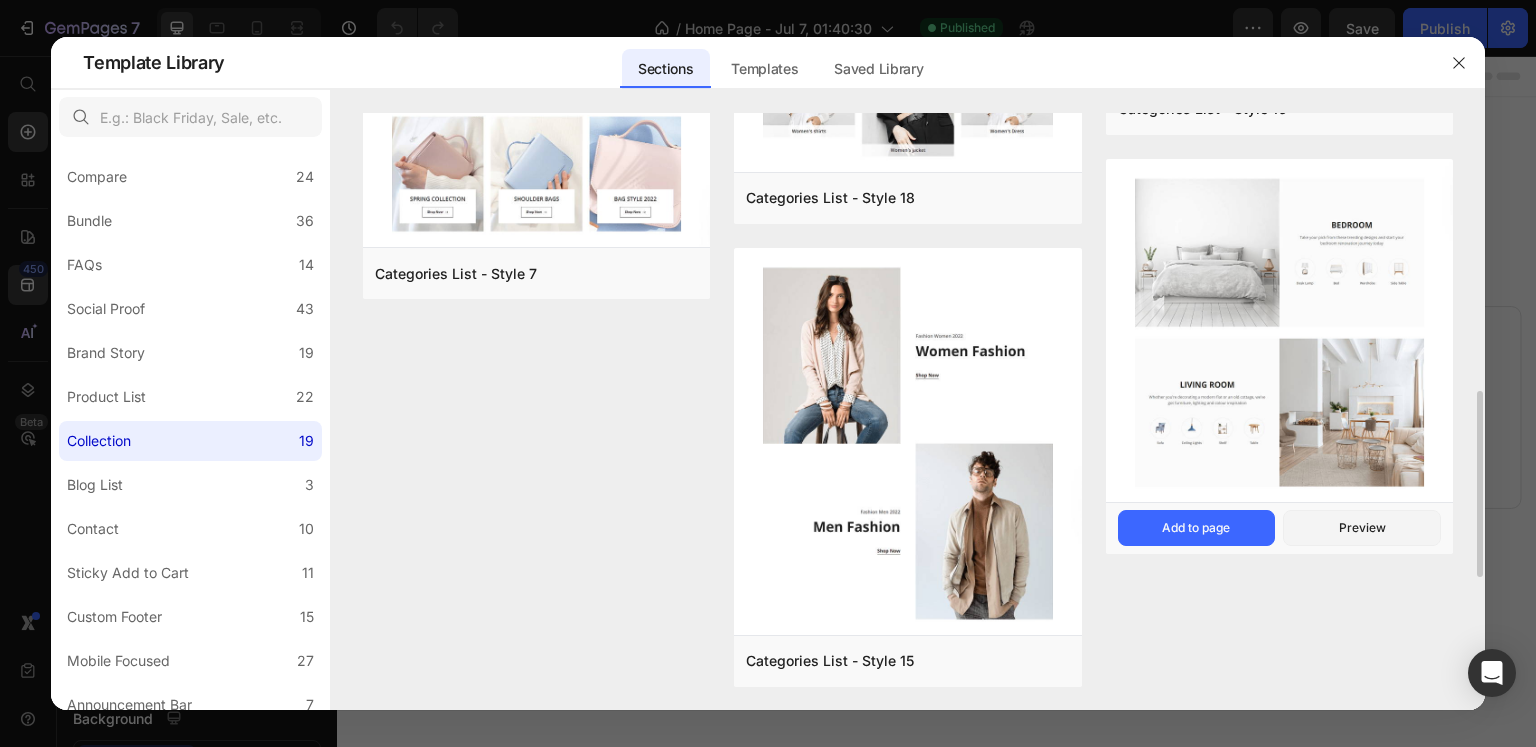 scroll, scrollTop: 1009, scrollLeft: 0, axis: vertical 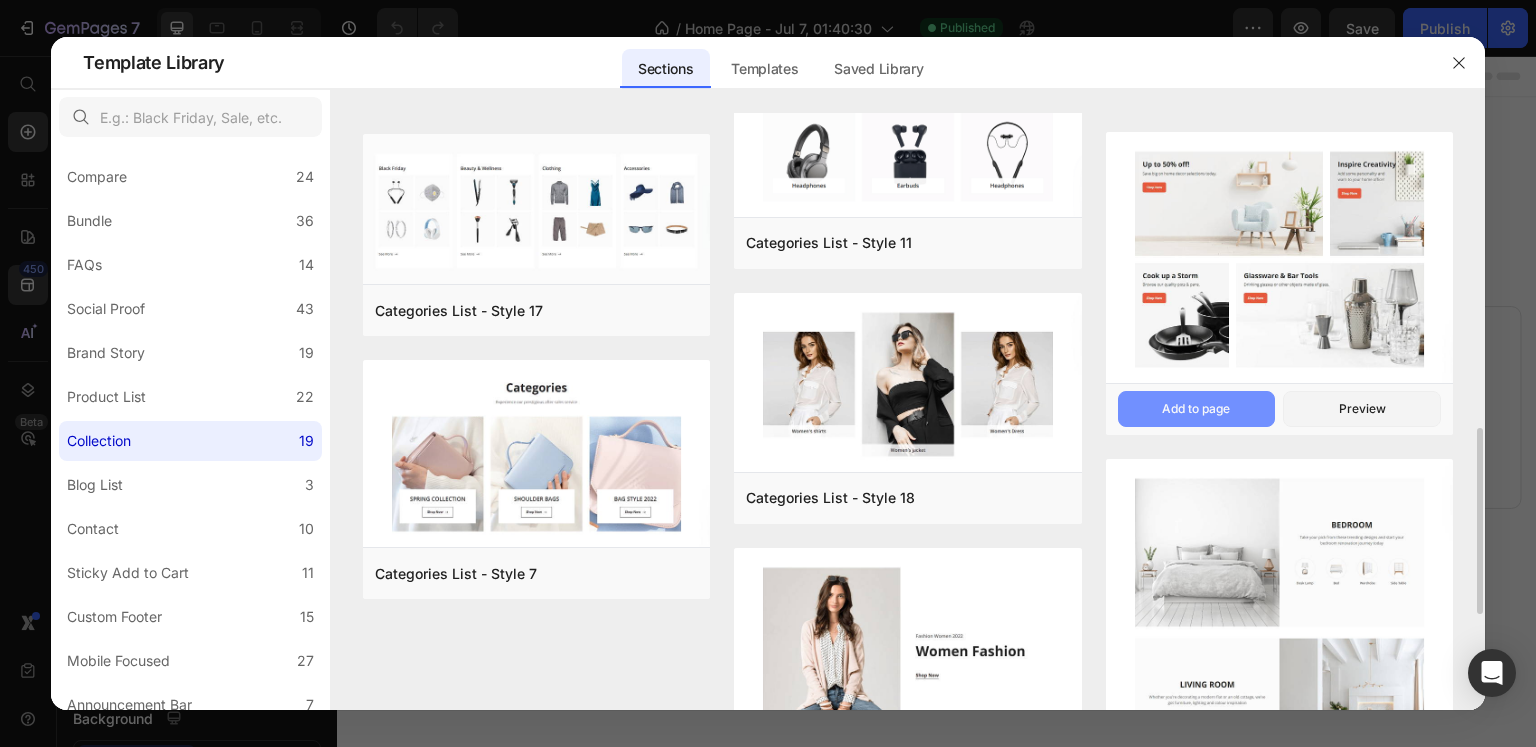 click on "Add to page" at bounding box center [1196, 409] 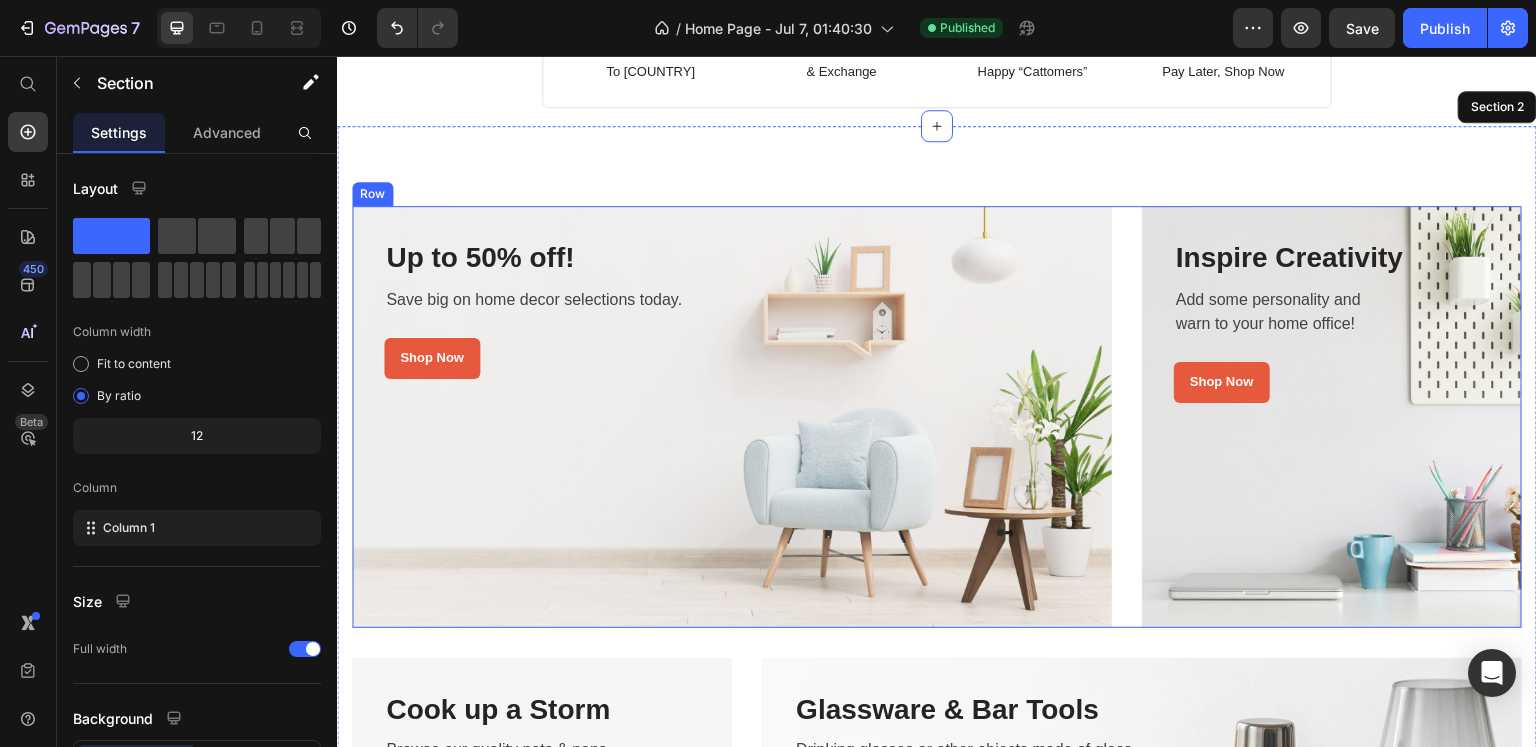 scroll, scrollTop: 0, scrollLeft: 0, axis: both 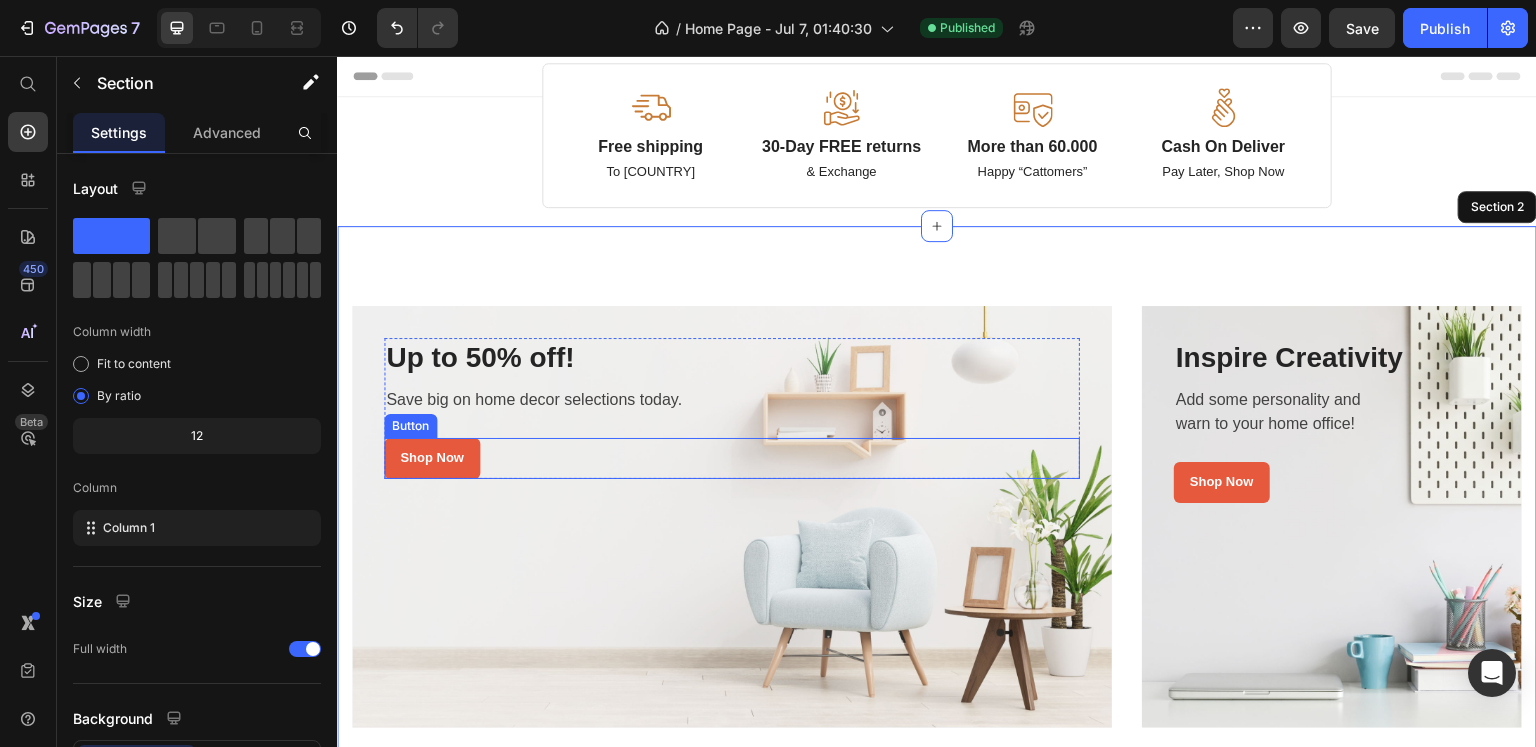 click on "Shop Now Button" at bounding box center (732, 458) 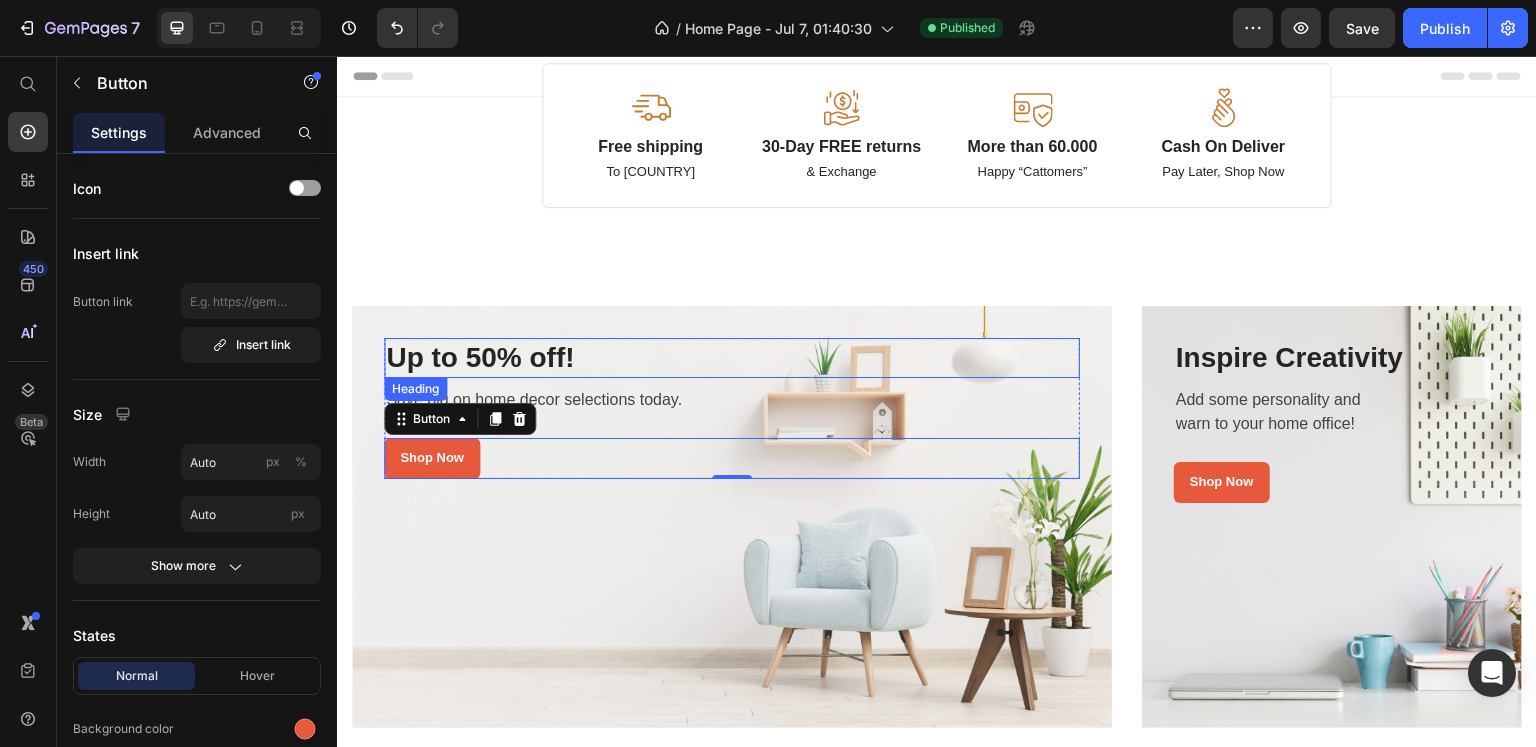 click on "Up to 50% off!" at bounding box center (732, 358) 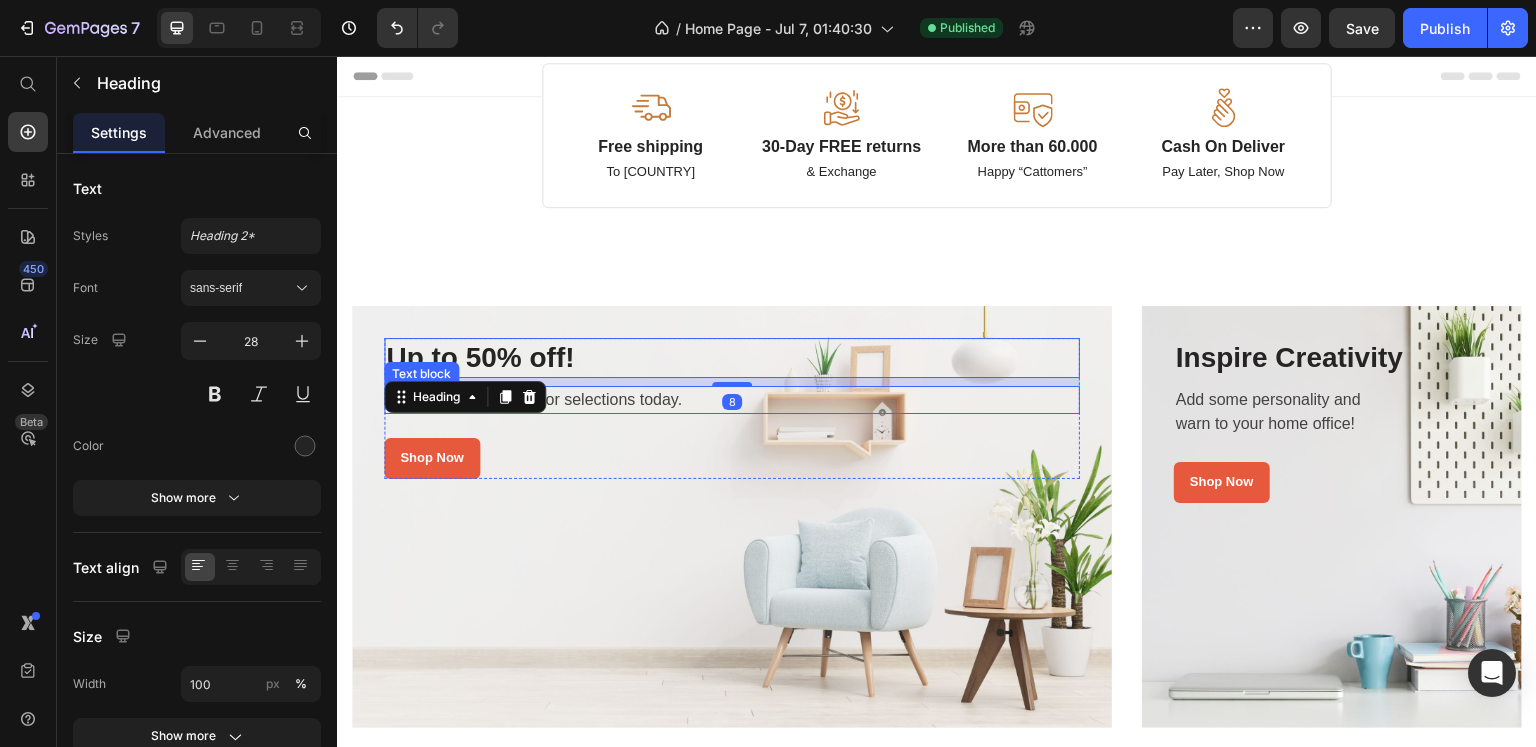 click on "Save big on home decor selections today." at bounding box center (732, 400) 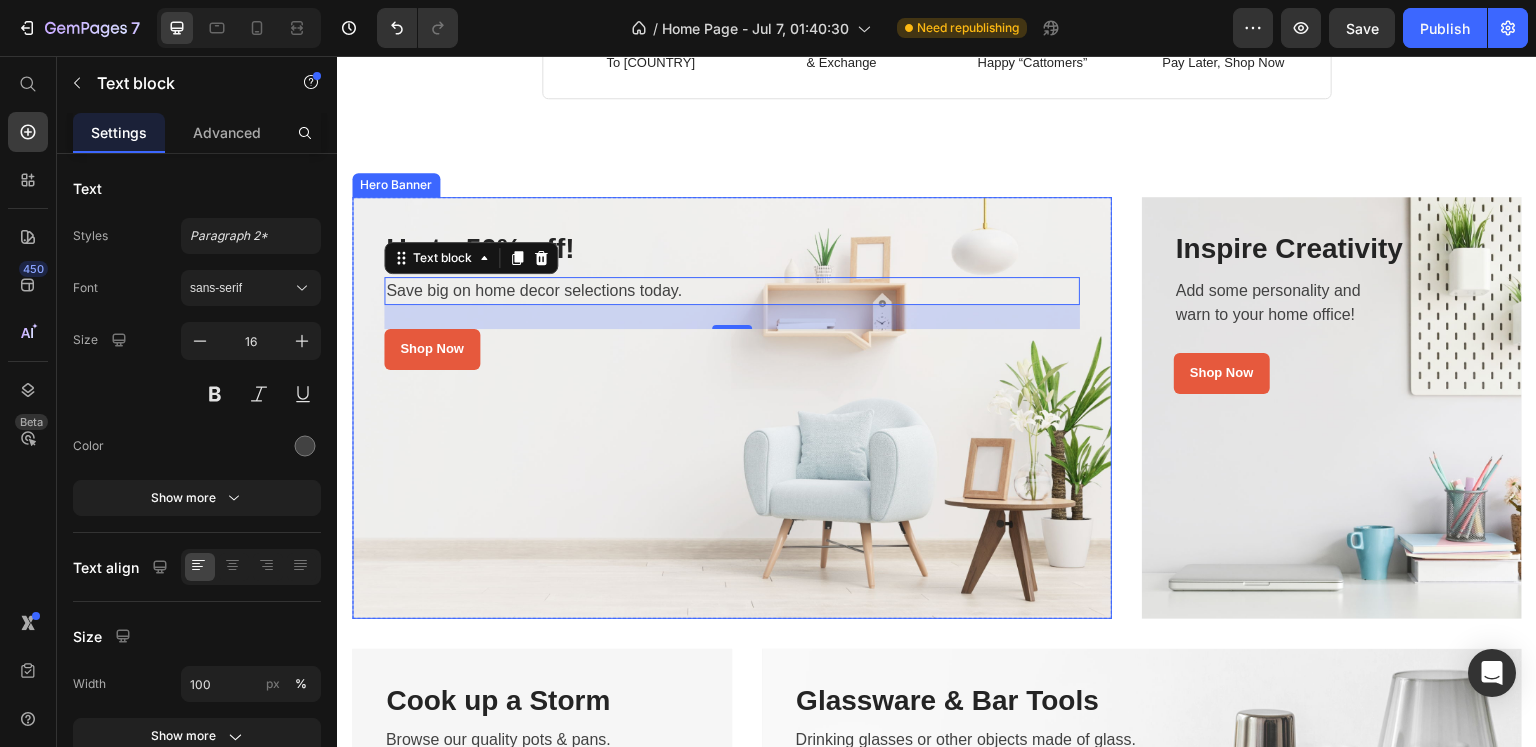 scroll, scrollTop: 0, scrollLeft: 0, axis: both 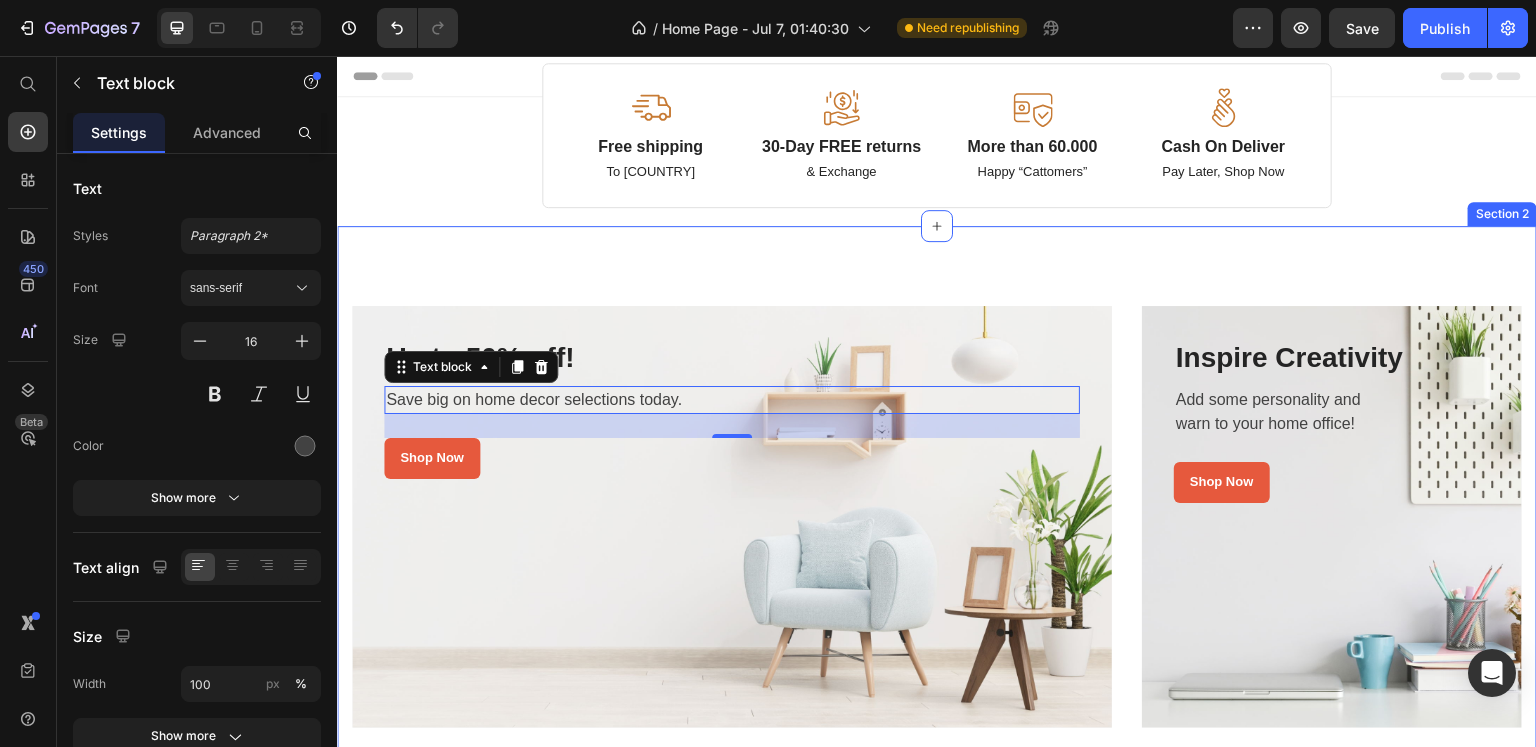 click on "Up to 50% off! Heading Save big on home decor selections today. Text block 24 Shop Now Button Row Row Hero Banner Row Inspire Creativity Heading Add some personality and warn to your home office! Text block Shop Now Button Row Row Hero Banner Row Row Cook up a Storm Heading Browse our quality pots & pans. Text block Shop Now Button Row Row Hero Banner Row Glassware & Bar Tools Heading Drinking glasses or other objects made of glass. Text block Shop Now Button Row Row Hero Banner Row Row Section 2" at bounding box center (937, 743) 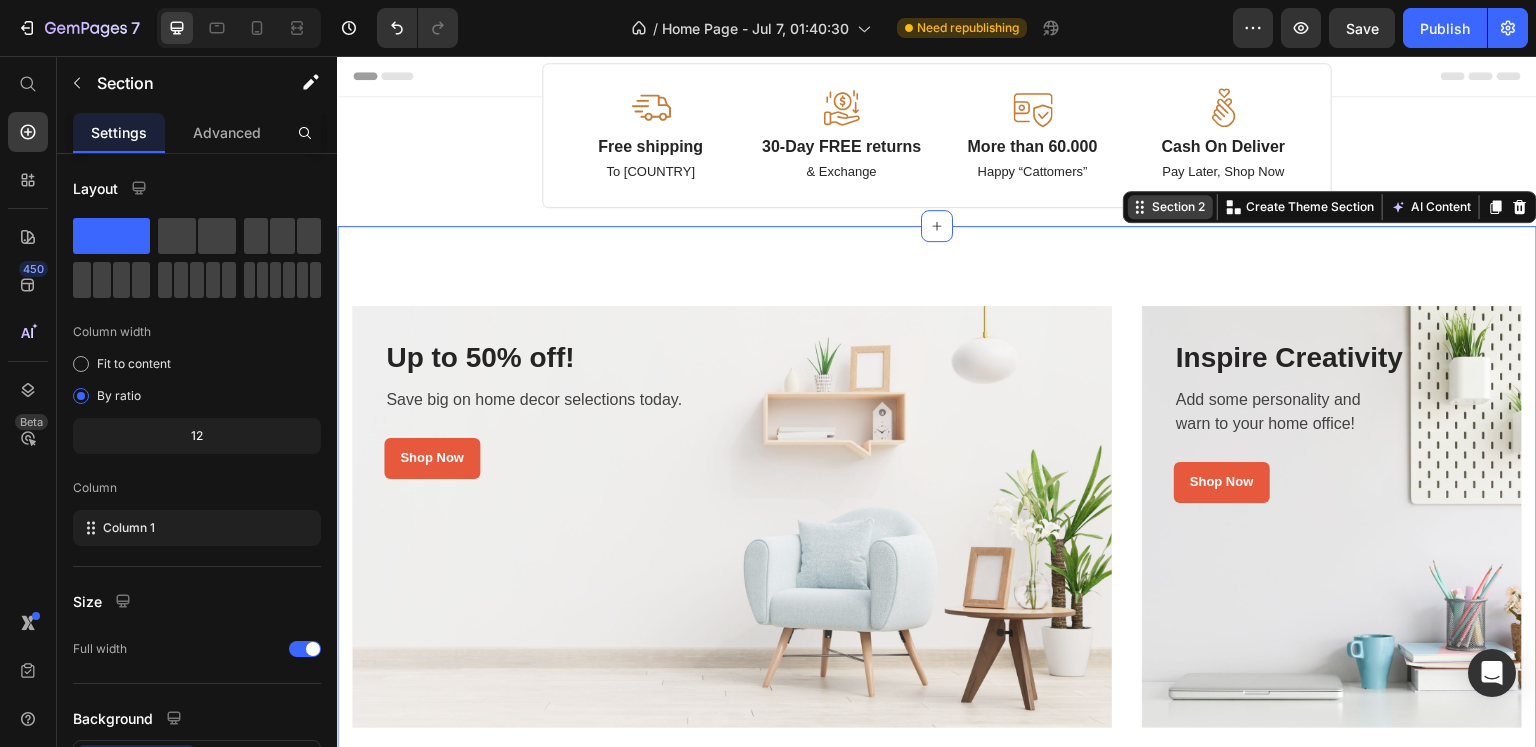 click on "Section 2" at bounding box center [1178, 207] 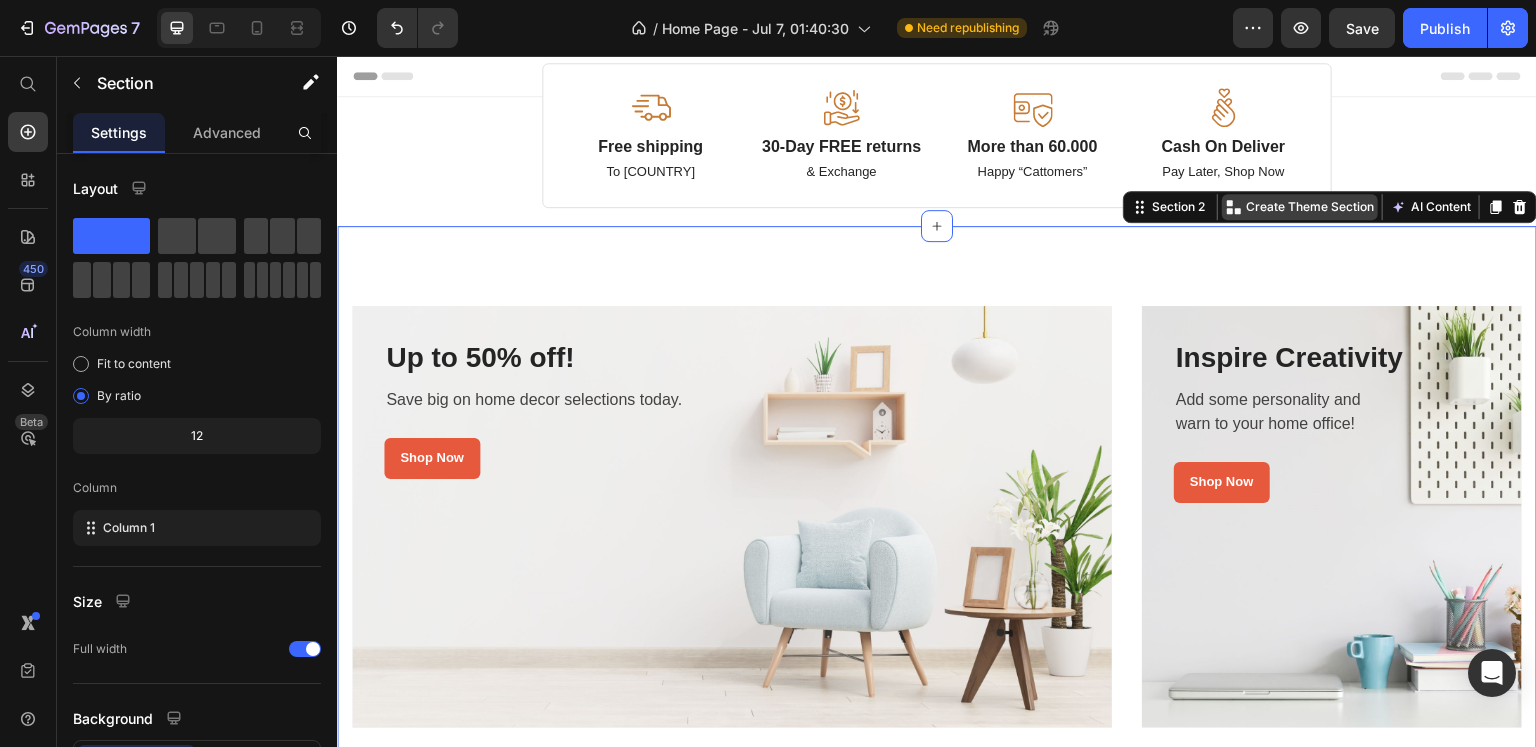 click on "Create Theme Section" at bounding box center (1310, 207) 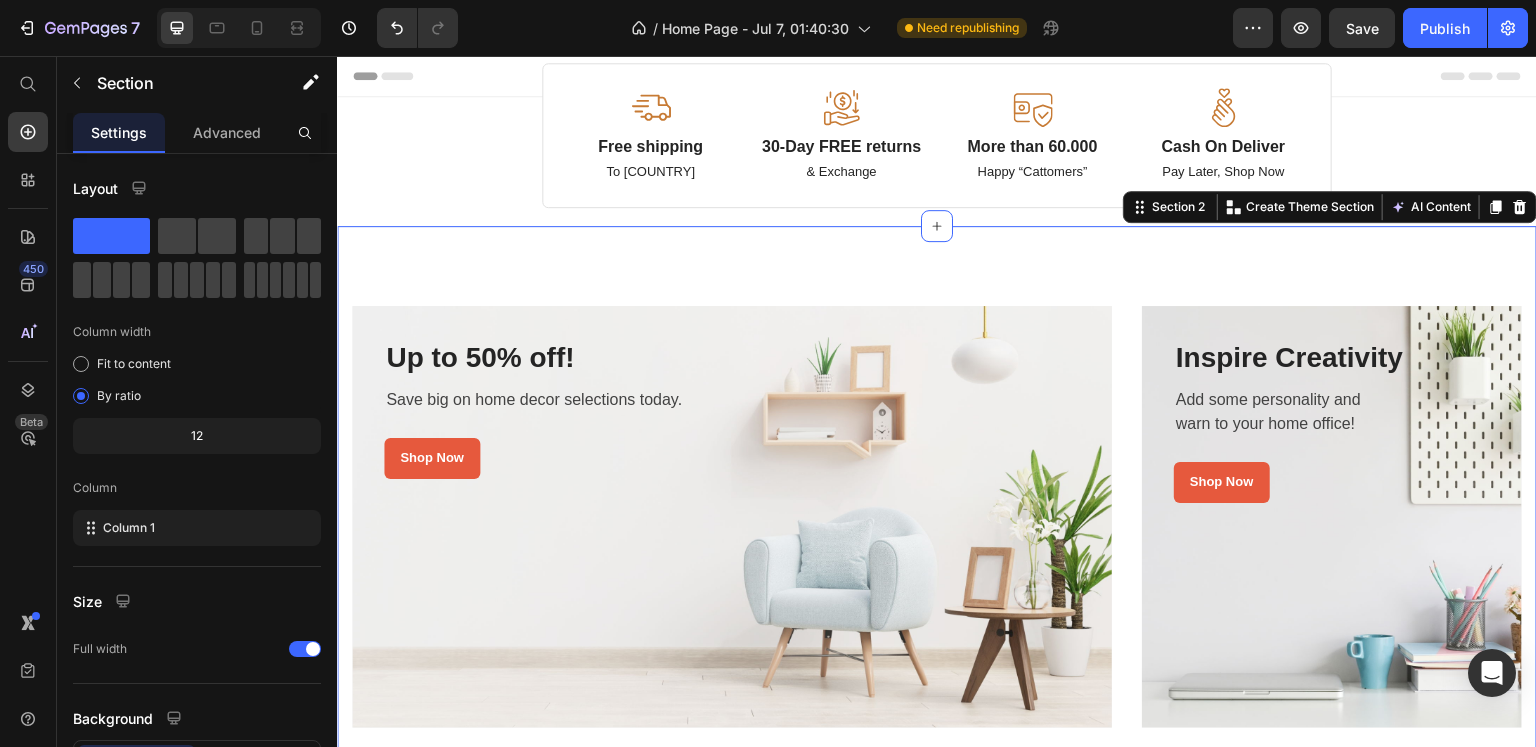 click on "Up to 50% off! Heading Save big on home decor selections today. Text block Shop Now Button Row Row Hero Banner Row Inspire Creativity Heading Add some personality and warn to your home office! Text block Shop Now Button Row Row Hero Banner Row Row Cook up a Storm Heading Browse our quality pots & pans. Text block Shop Now Button Row Row Hero Banner Row Glassware & Bar Tools Heading Drinking glasses or other objects made of glass. Text block Shop Now Button Row Row Hero Banner Row Row Section 2 You can create reusable sections Create Theme Section AI Content Write with GemAI What would you like to describe here? Tone and Voice Persuasive Product Forerunner MK500 Esports Wired Gaming Mouse – Mechanical Macro, Weighted, Mute Version | ماوس ألعاب سلكي ميكانيكي للفوررانر Show more Generate" at bounding box center (937, 743) 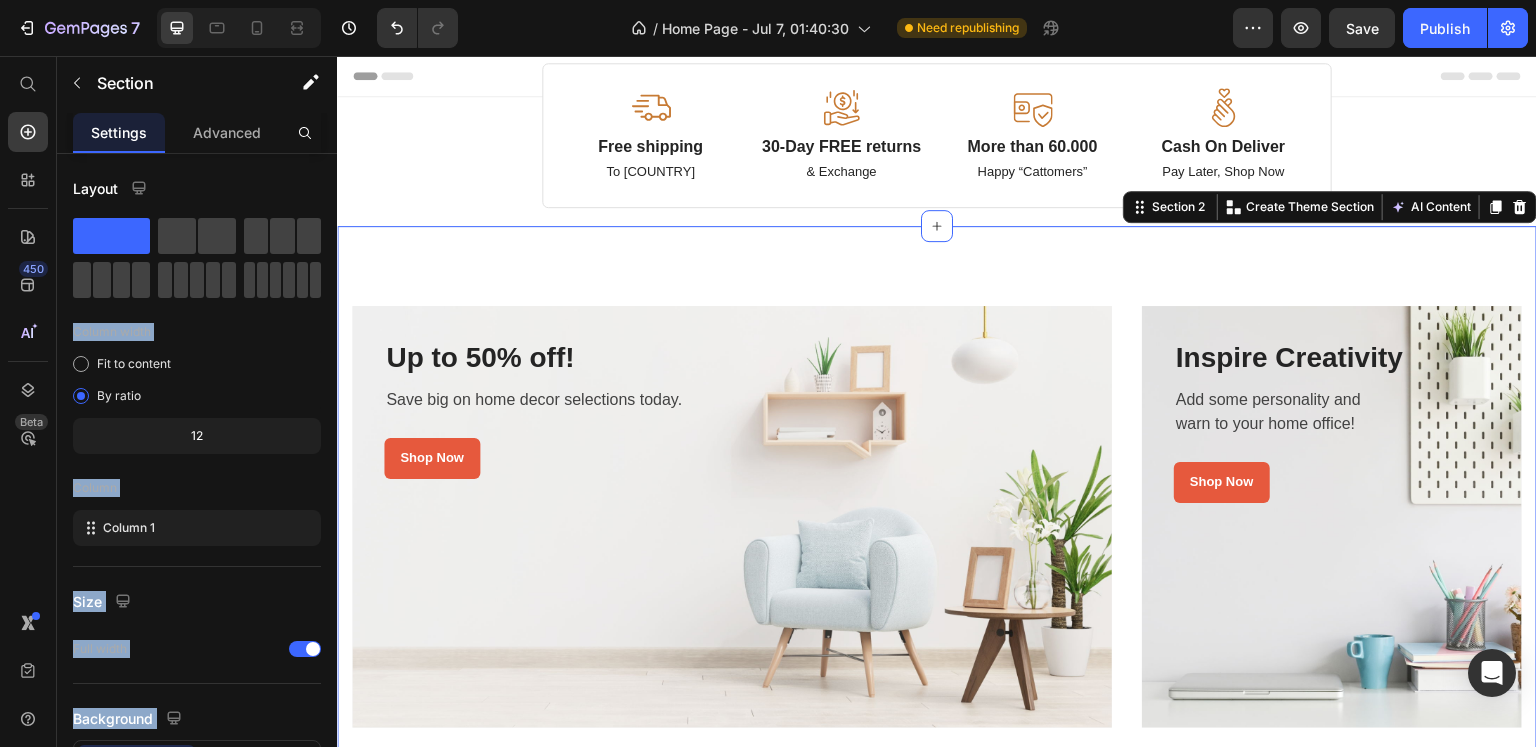 drag, startPoint x: 515, startPoint y: 292, endPoint x: 571, endPoint y: 264, distance: 62.609905 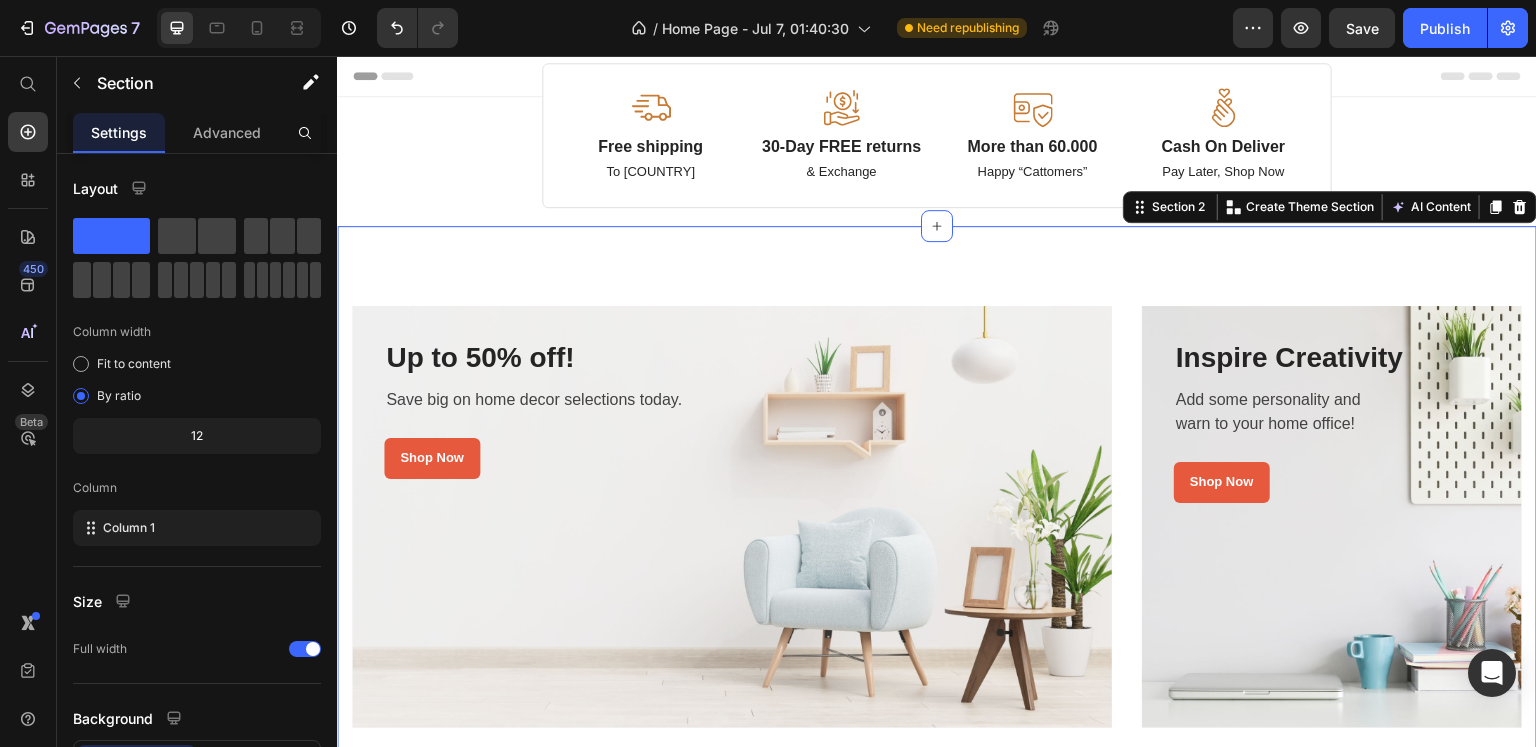 drag, startPoint x: 456, startPoint y: 297, endPoint x: 502, endPoint y: 266, distance: 55.470715 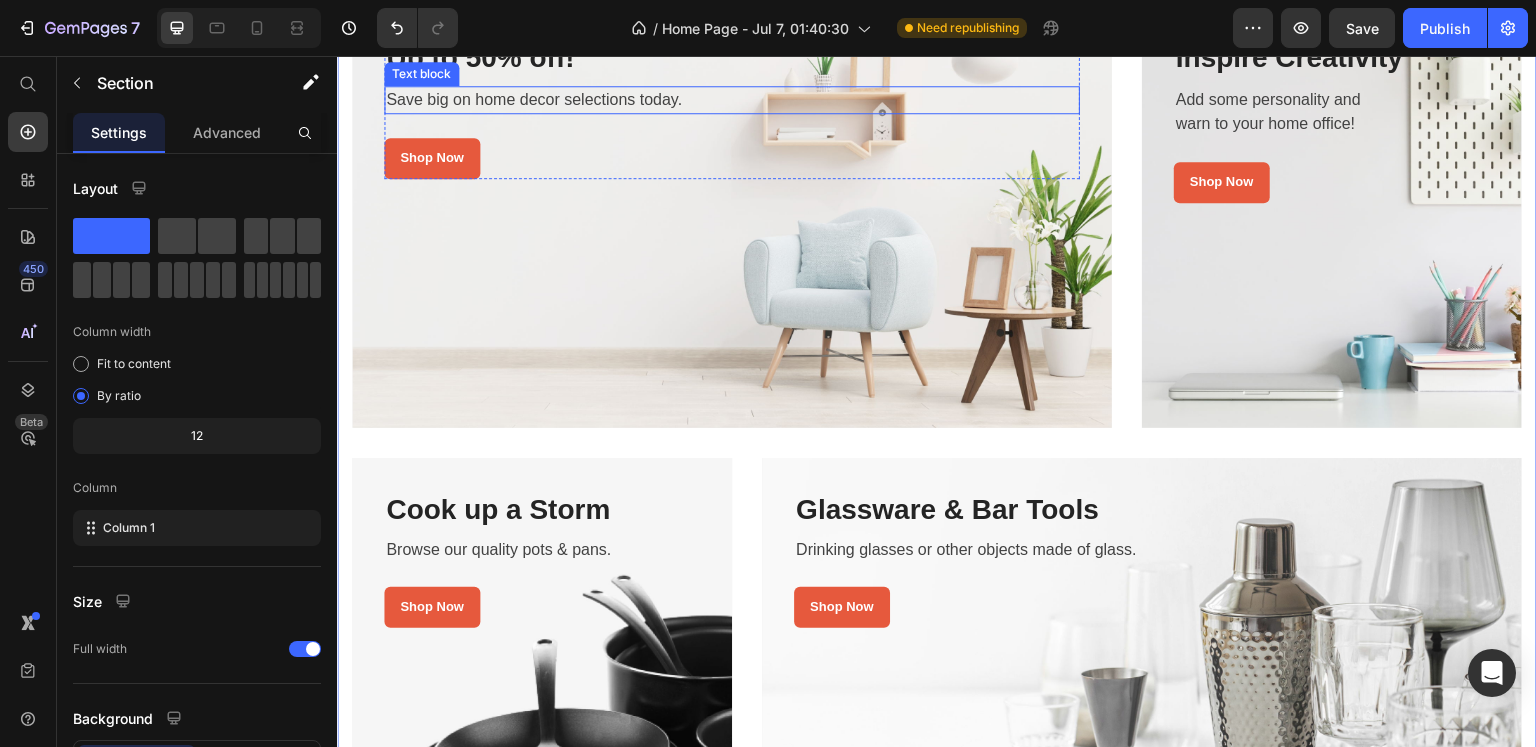 scroll, scrollTop: 0, scrollLeft: 0, axis: both 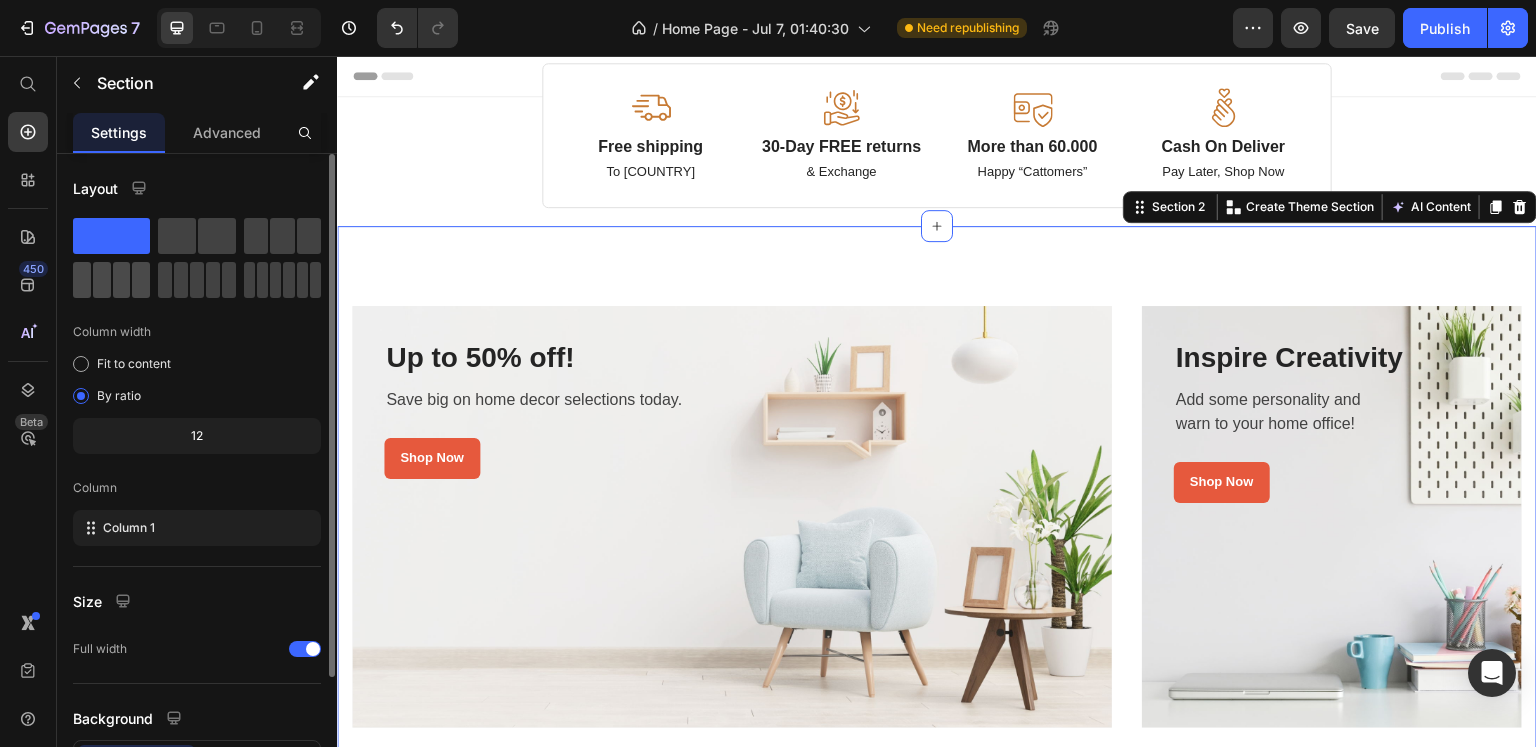 click 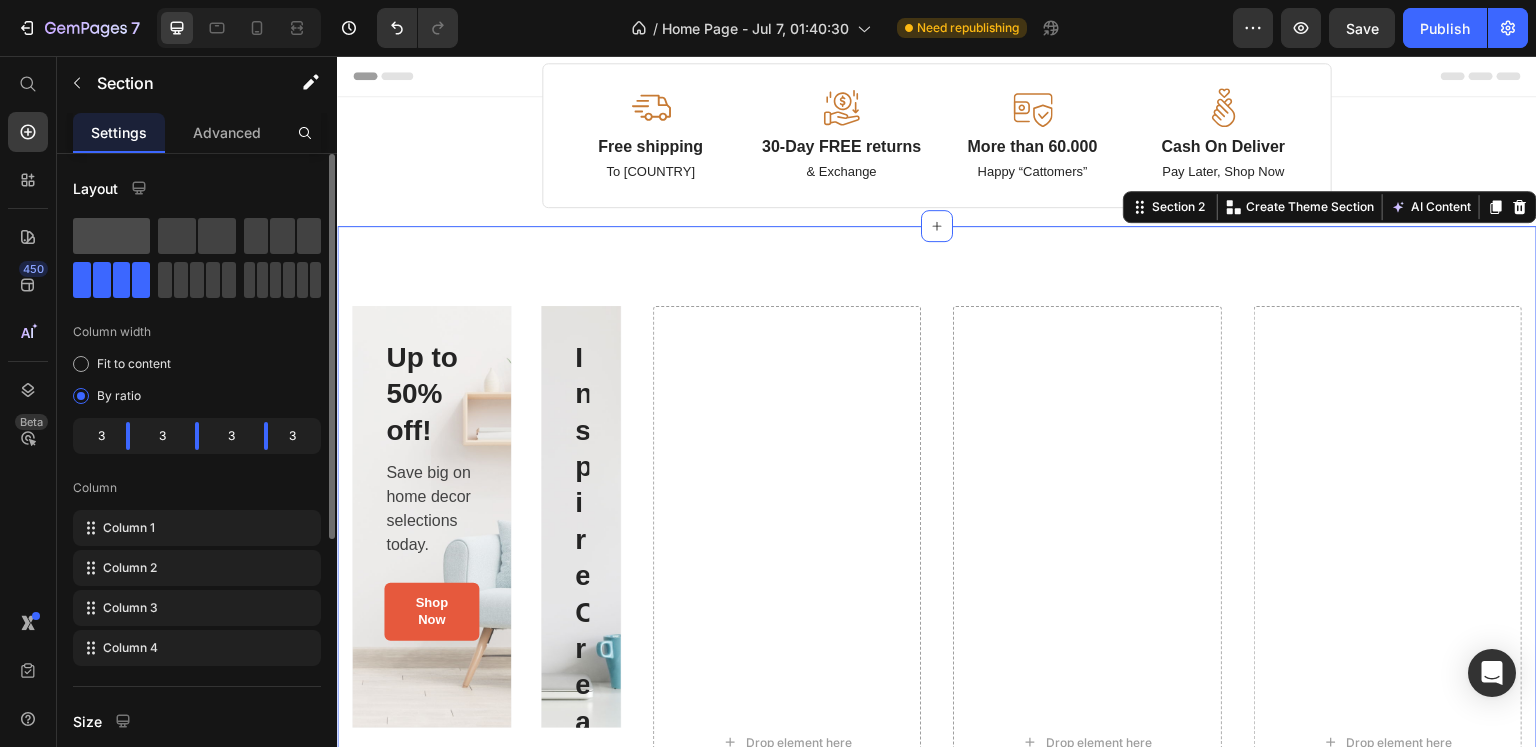 click 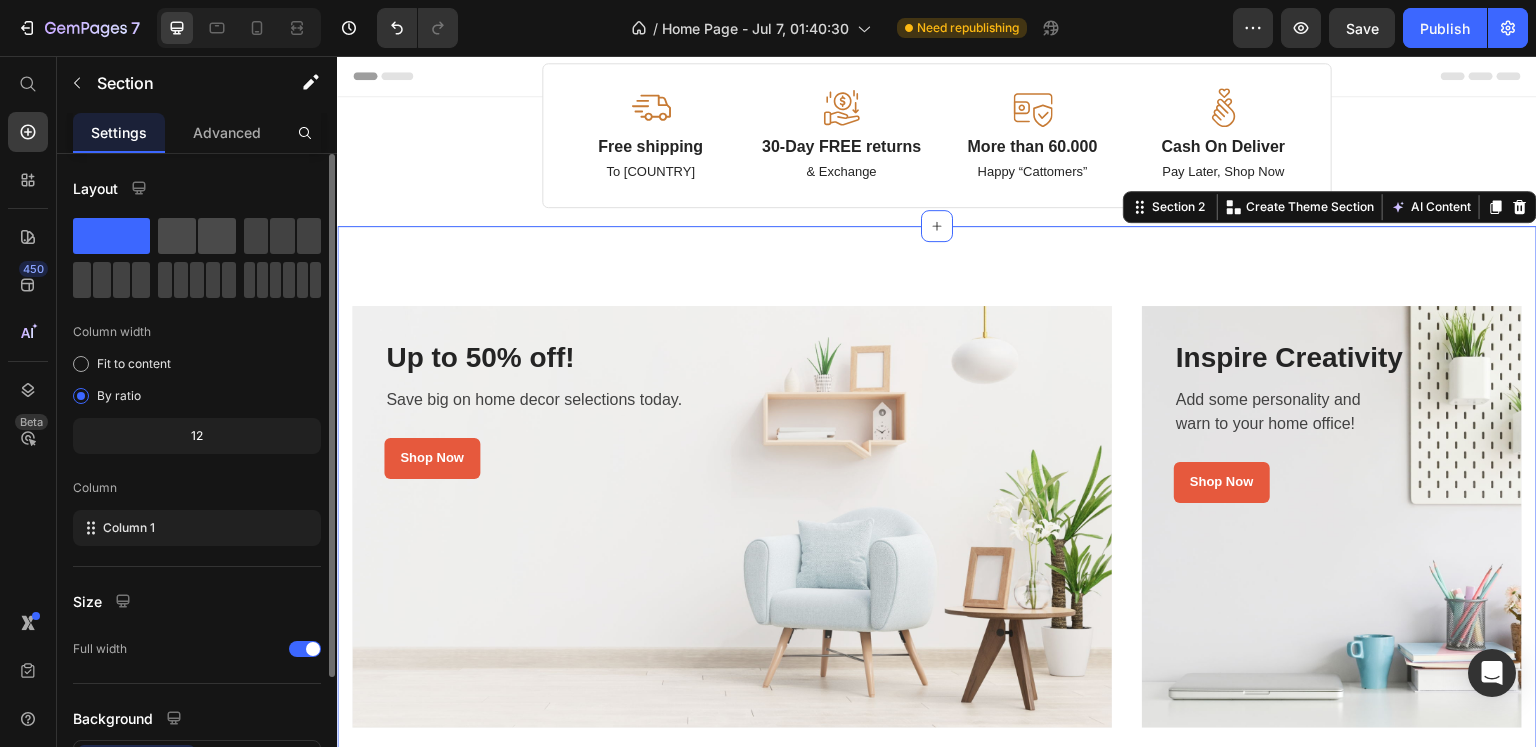 click 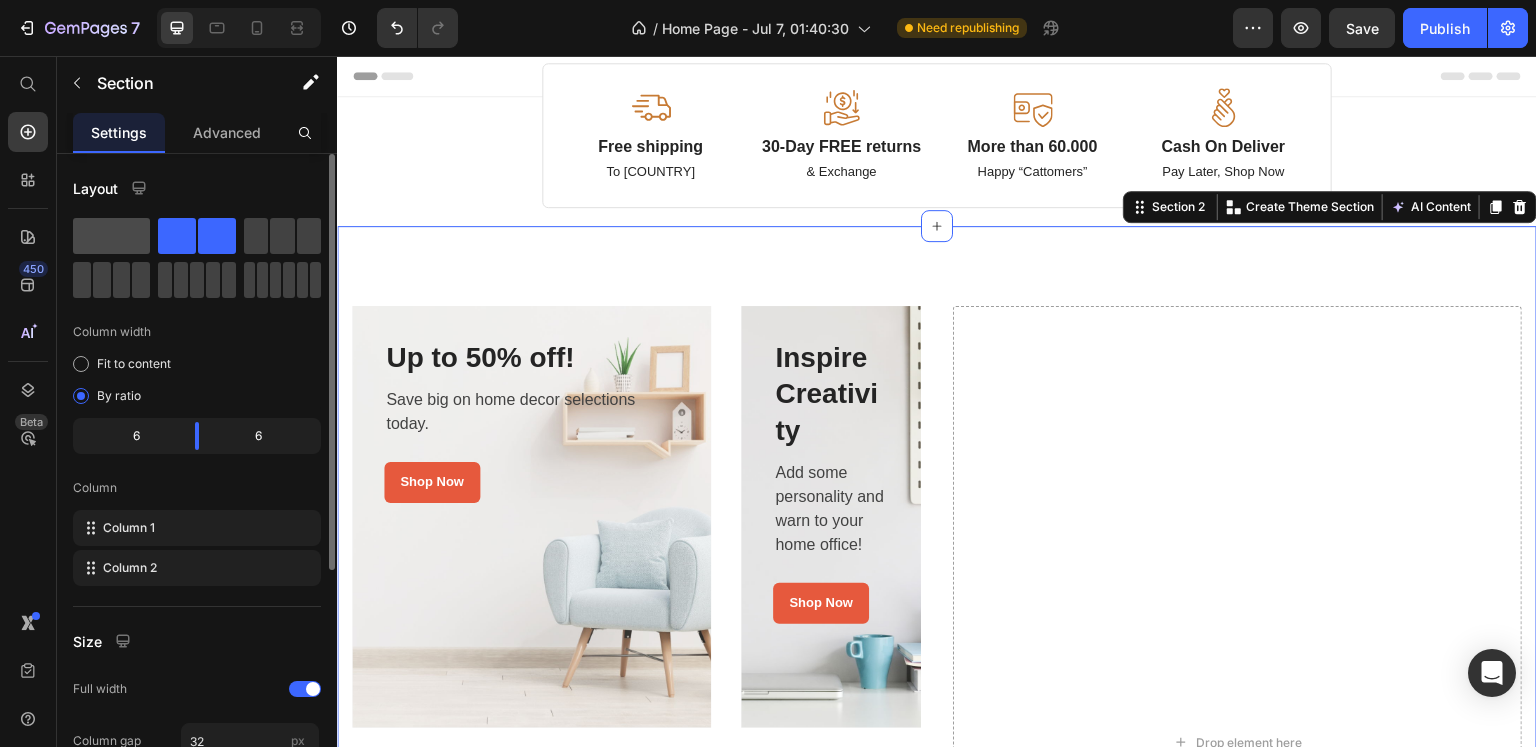 click 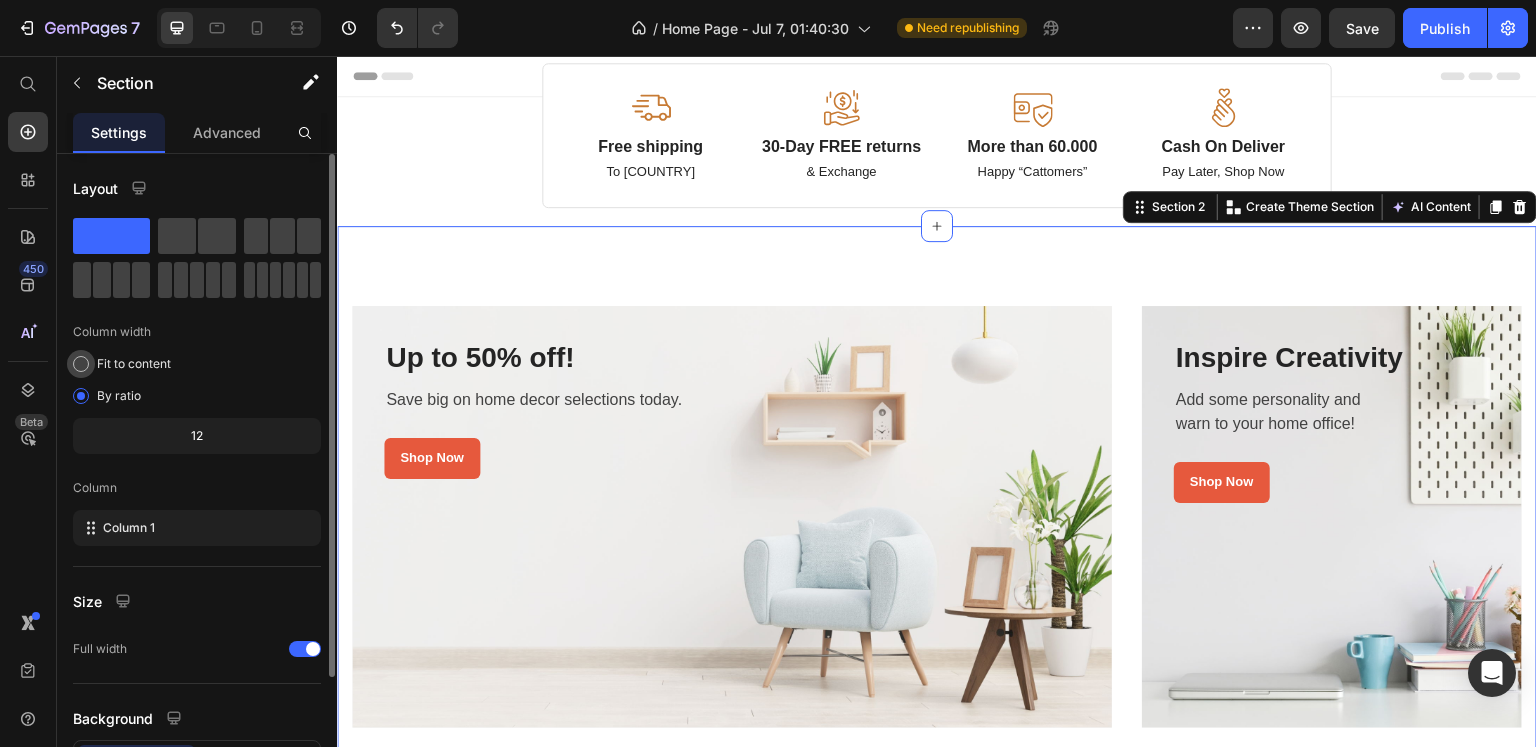 click on "Fit to content" at bounding box center [134, 364] 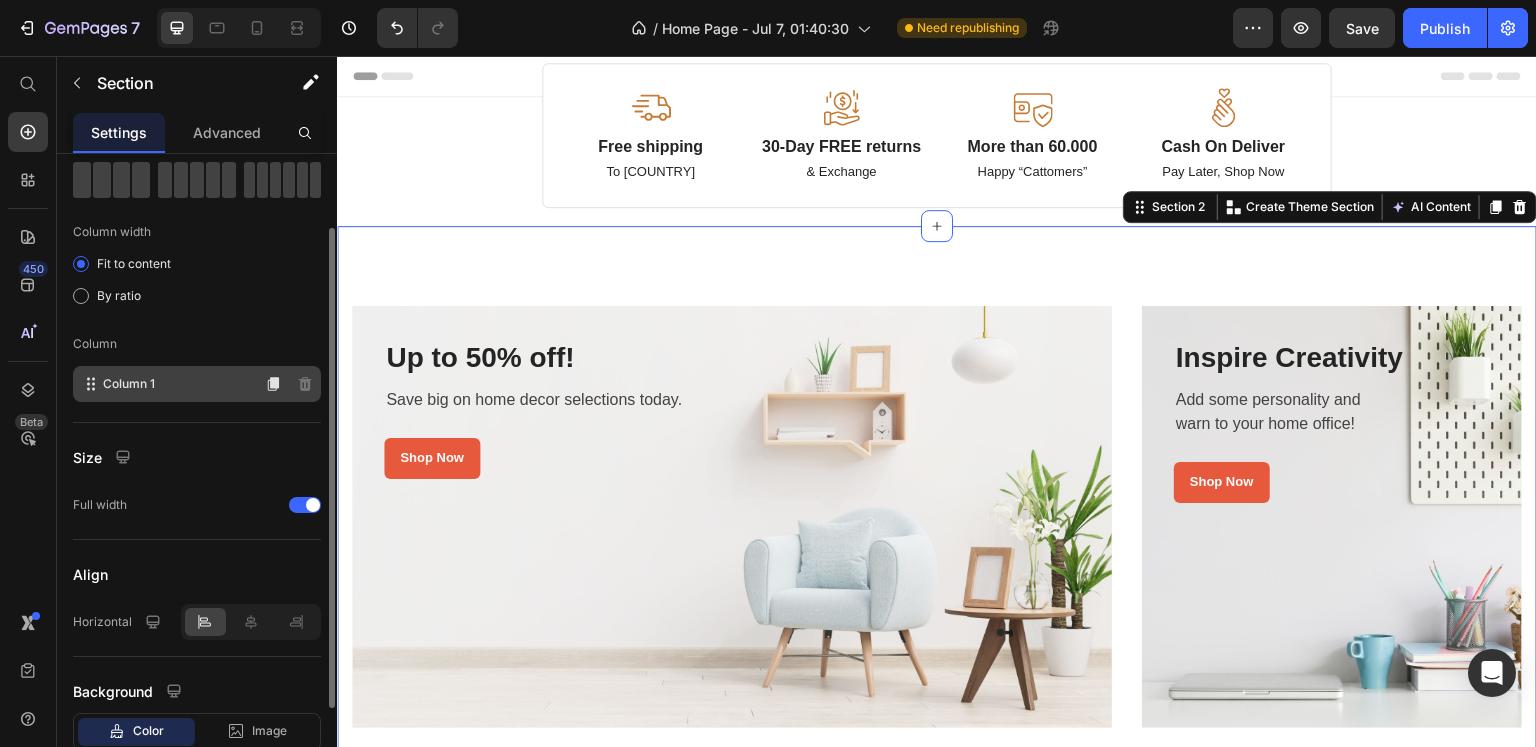 scroll, scrollTop: 200, scrollLeft: 0, axis: vertical 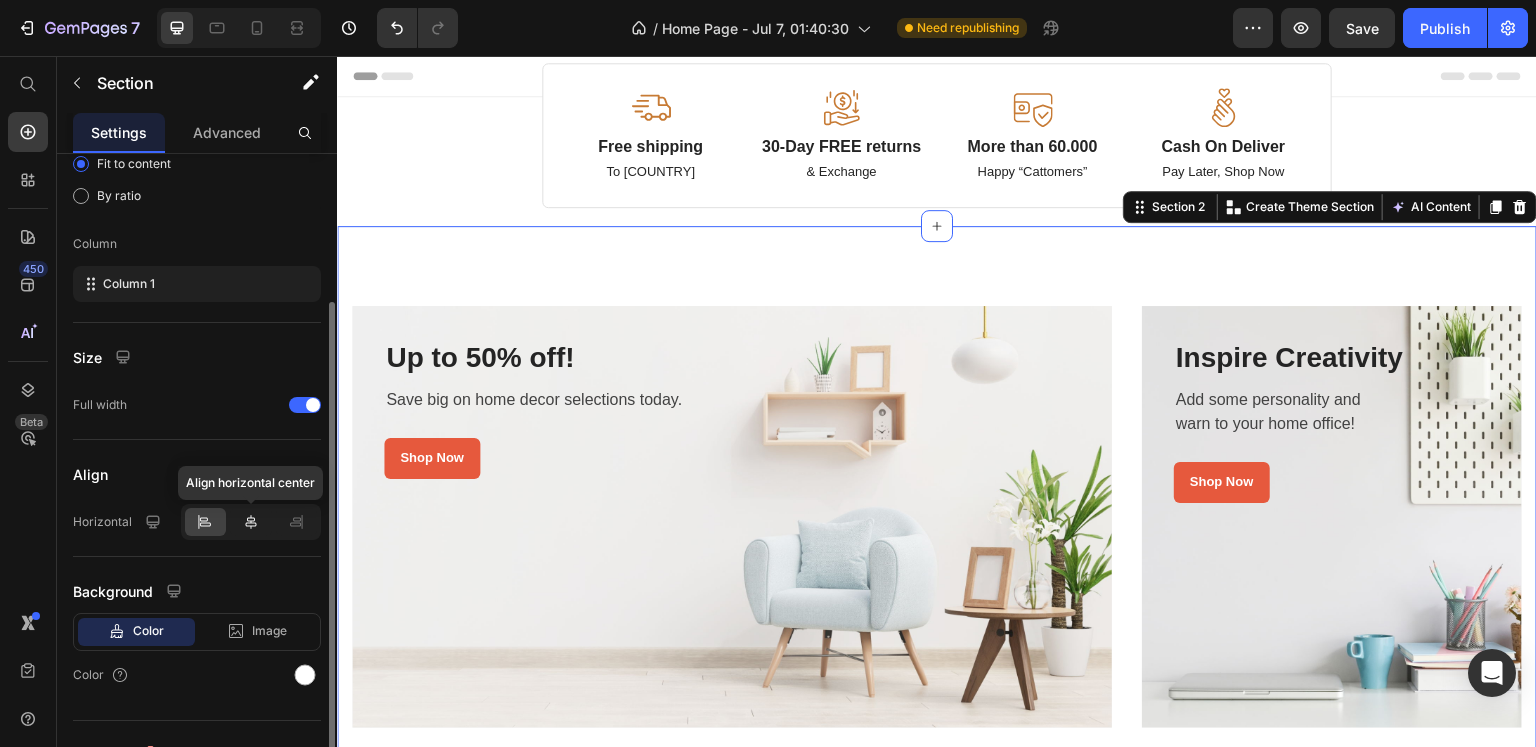 click 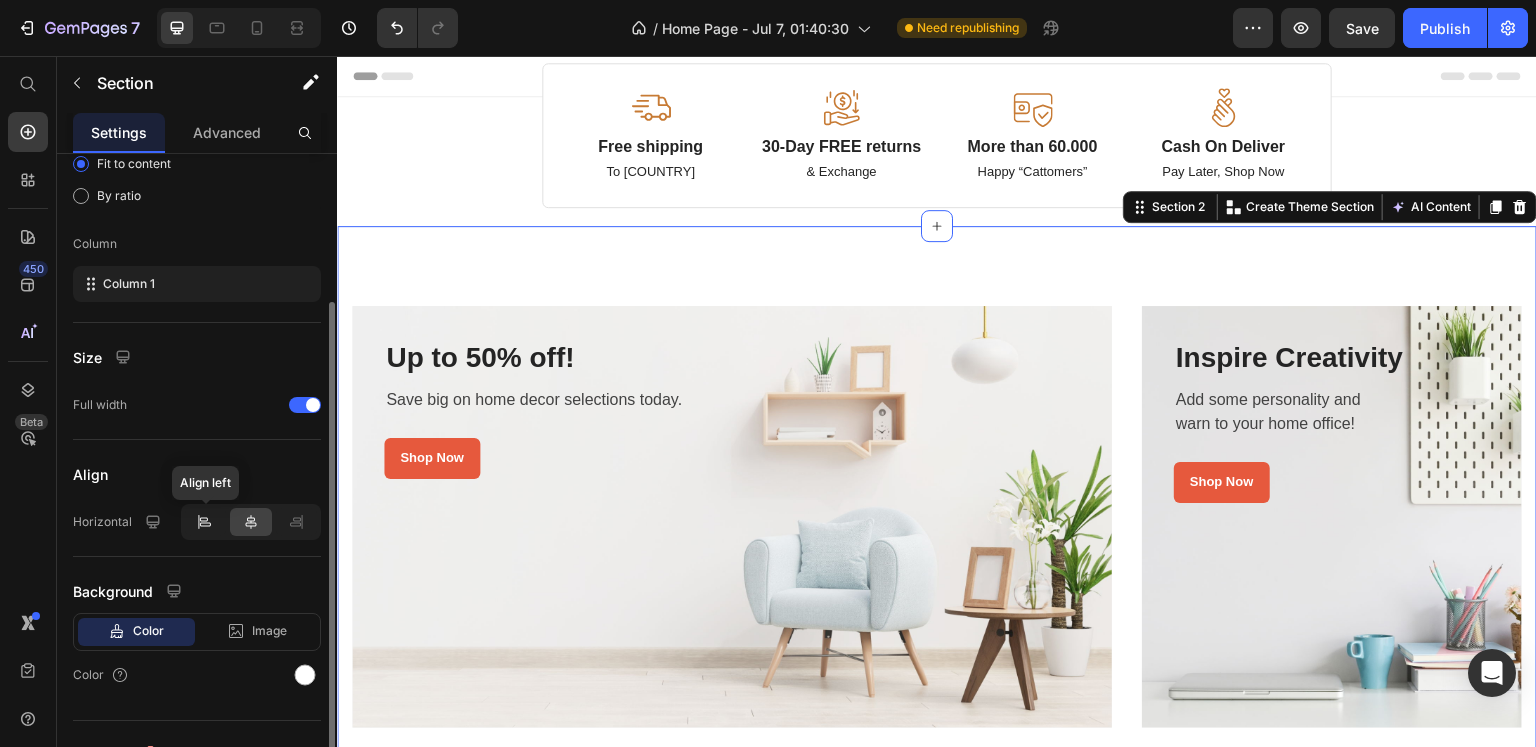 click 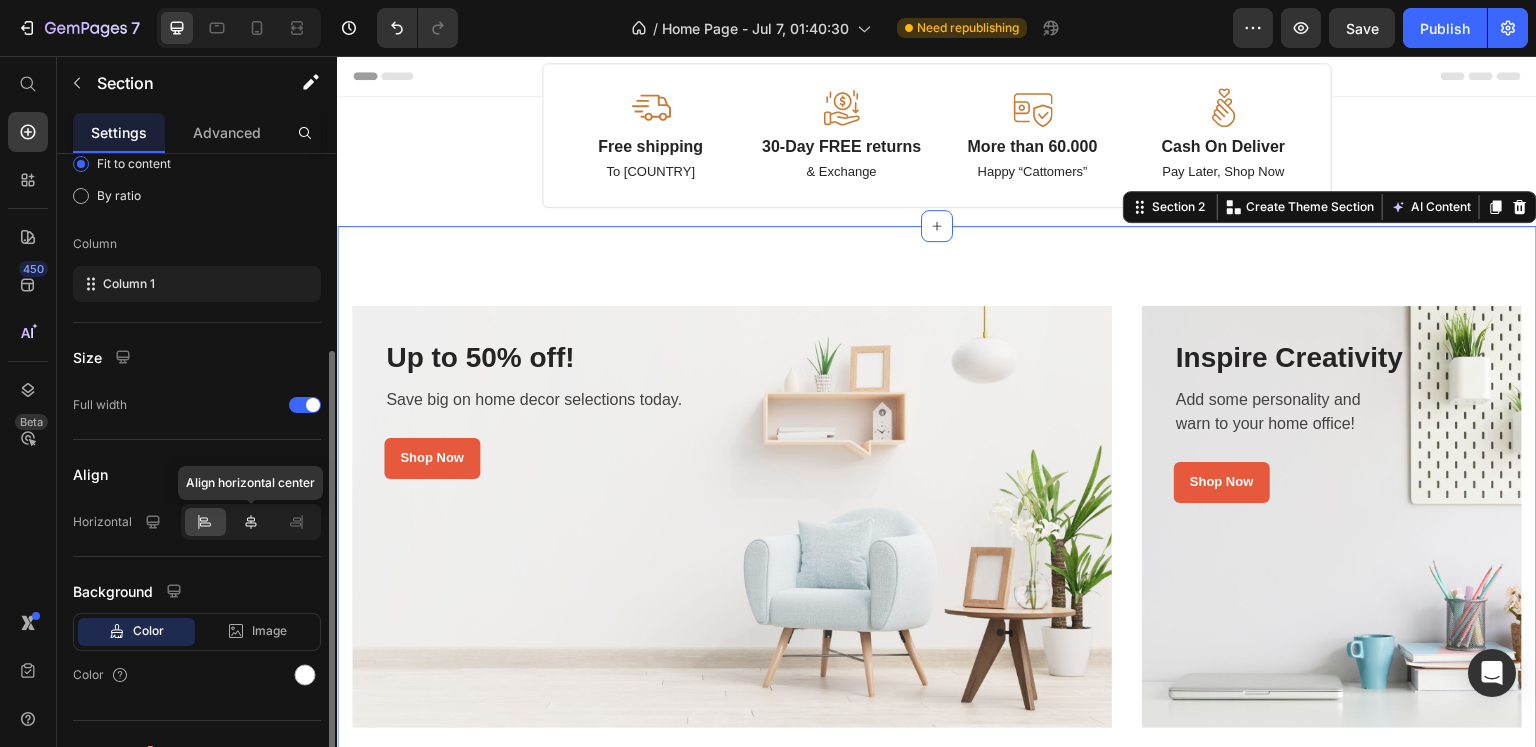 scroll, scrollTop: 228, scrollLeft: 0, axis: vertical 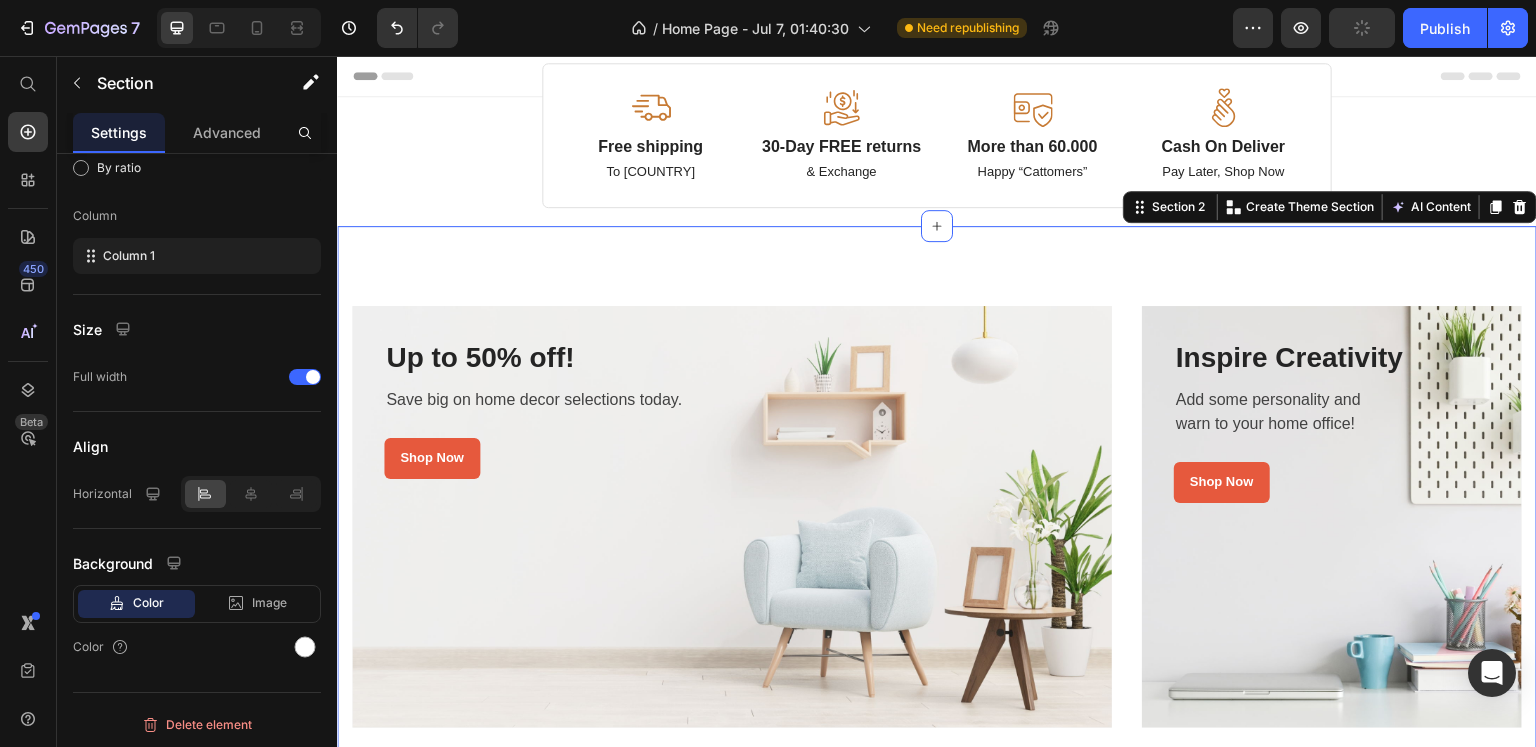 click on "Up to 50% off! Heading Save big on home decor selections today. Text block Shop Now Button Row Row Hero Banner Row Inspire Creativity Heading Add some personality and warn to your home office! Text block Shop Now Button Row Row Hero Banner Row Row Cook up a Storm Heading Browse our quality pots & pans. Text block Shop Now Button Row Row Hero Banner Row Glassware & Bar Tools Heading Drinking glasses or other objects made of glass. Text block Shop Now Button Row Row Hero Banner Row Row Section 2 You can create reusable sections Create Theme Section AI Content Write with GemAI What would you like to describe here? Tone and Voice Persuasive Product Forerunner MK500 Esports Wired Gaming Mouse – Mechanical Macro, Weighted, Mute Version | ماوس ألعاب سلكي ميكانيكي للفوررانر Show more Generate" at bounding box center [937, 743] 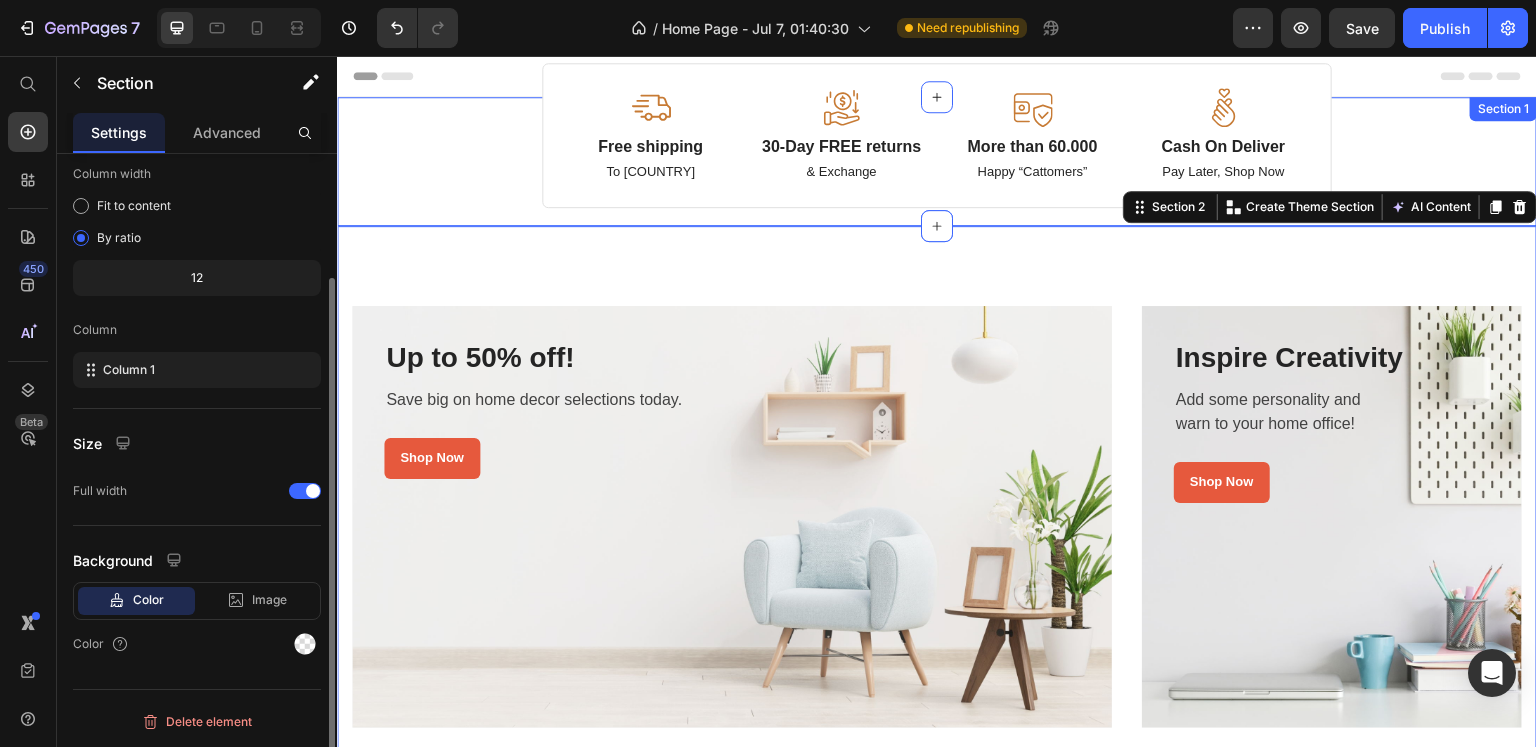 click on "Image Free shipping Text Block To [COUNTRY] Text Block Image 30-Day FREE returns Text Block & Exchange Text Block Image More than 60.000 Text Block Happy “Cattomers” Text Block Image Cash On Deliver Text Block Pay Later, Shop Now Text Block Row Section 1" at bounding box center (937, 161) 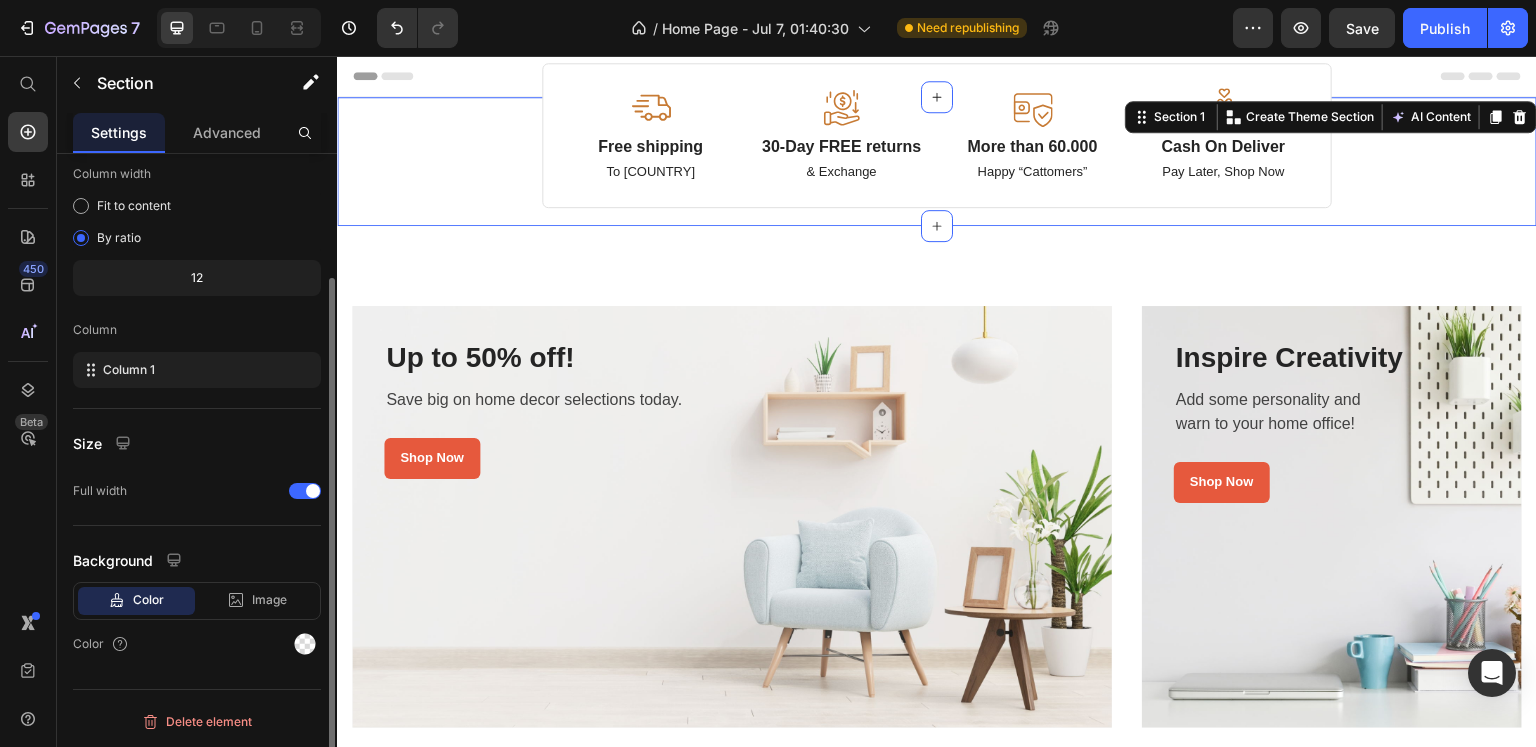 scroll, scrollTop: 156, scrollLeft: 0, axis: vertical 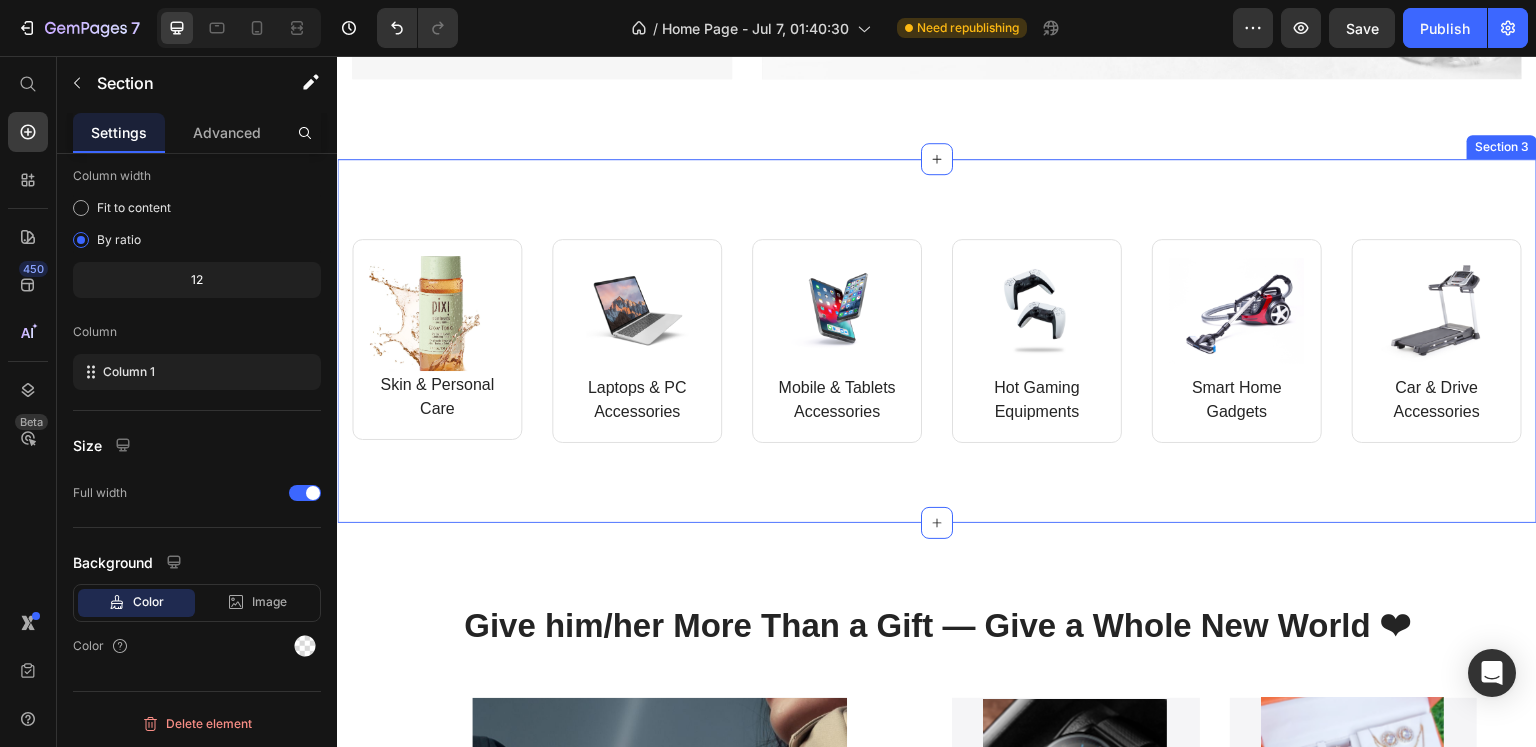click on "Image Skin & Personal Care Text block Row Image Laptops & PC Accessories Text block Row Row Image Mobile & Tablets Accessories Text block Row Image Hot Gaming Equipments Text block Row Row Image Smart Home Gadgets Text block Row Image Car & Drive Accessories Text block Row Row Row Section 2" at bounding box center (937, 341) 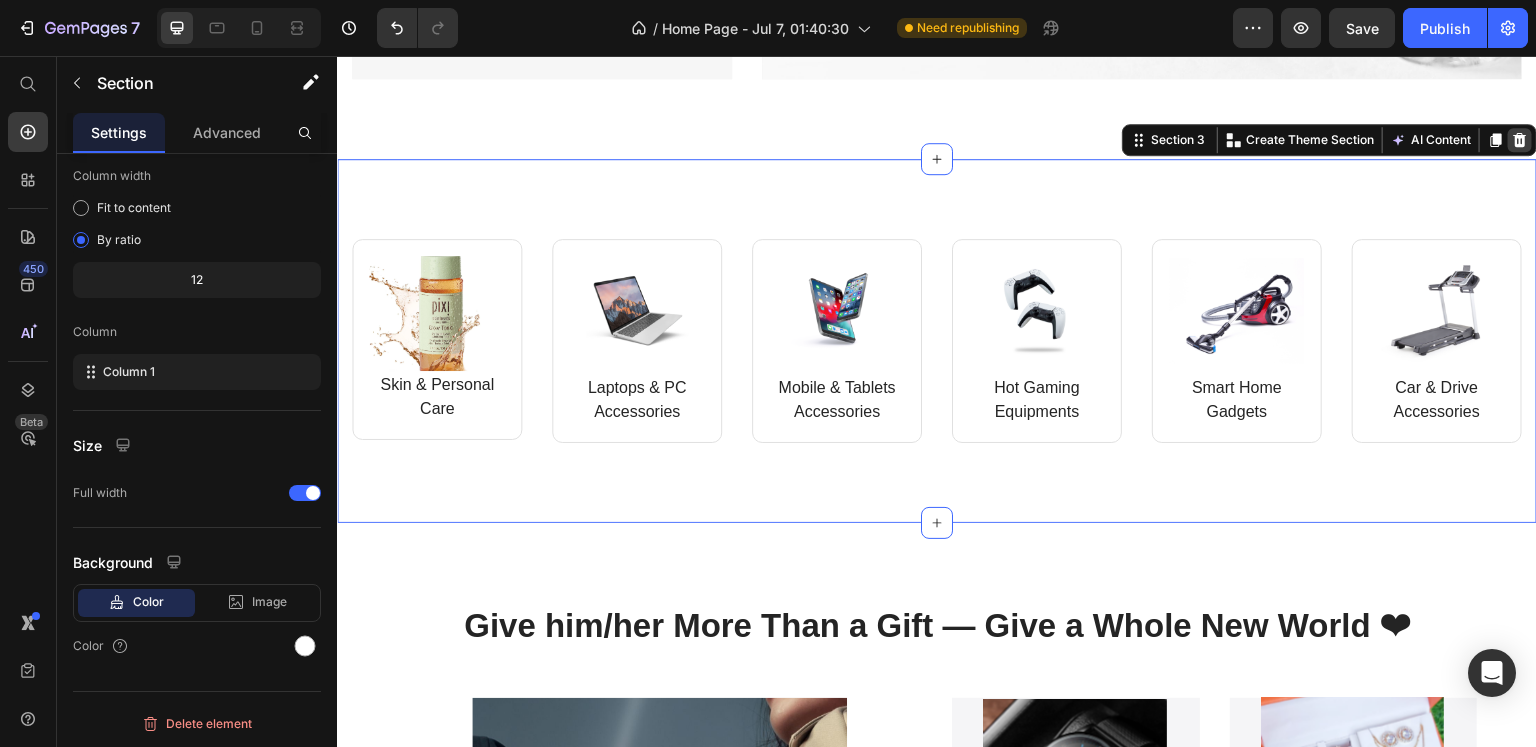 click at bounding box center [1520, 140] 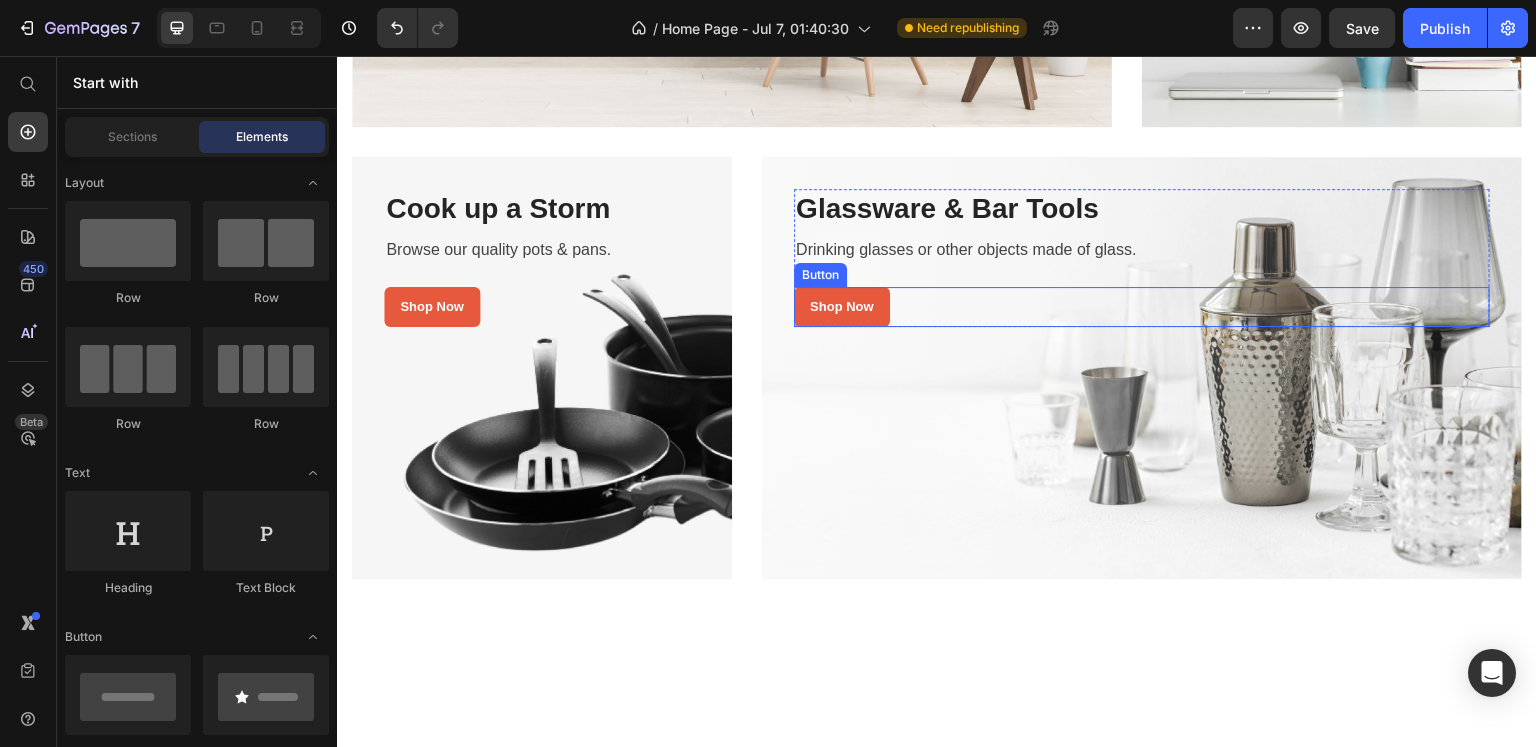 scroll, scrollTop: 800, scrollLeft: 0, axis: vertical 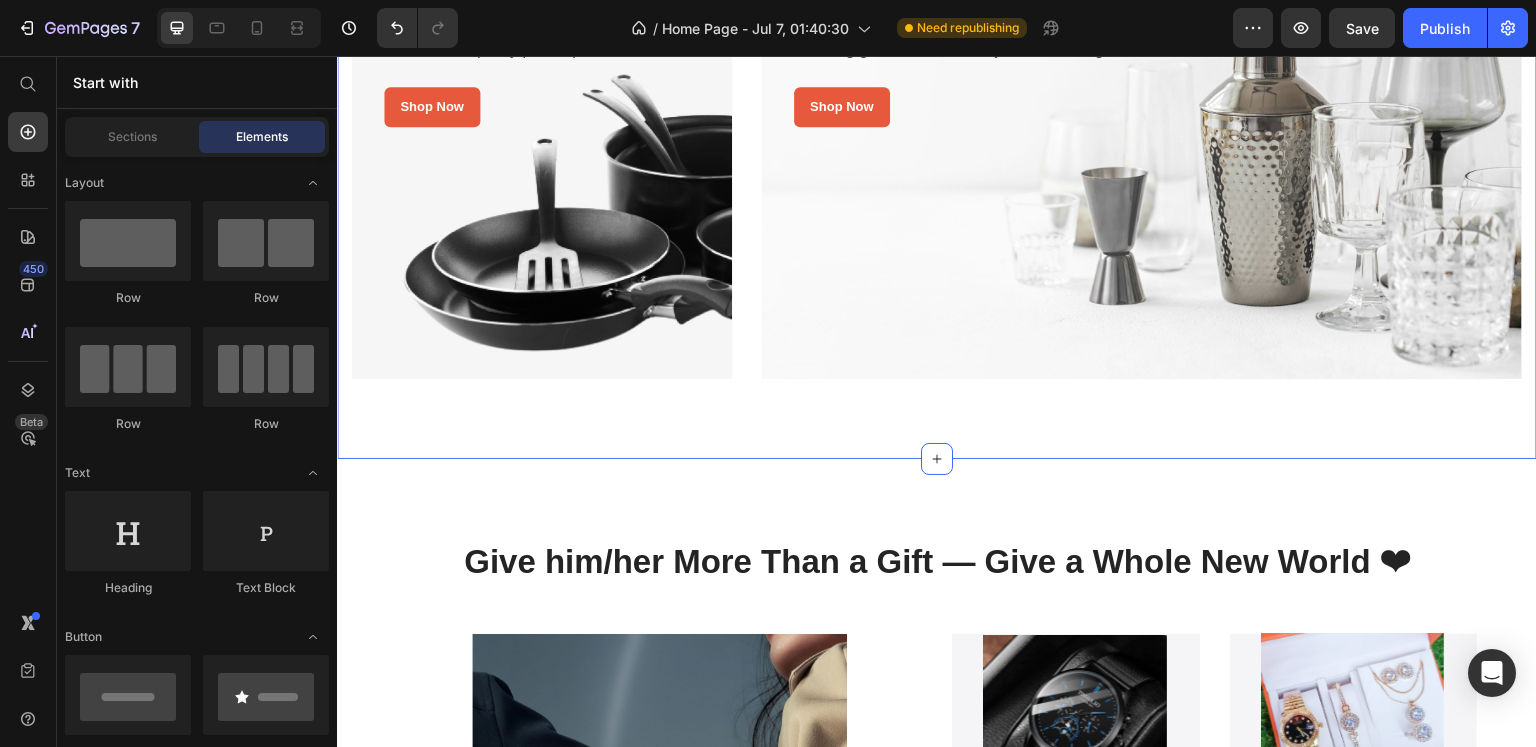click on "Up to 50% off! Heading Save big on home decor selections today. Text block Shop Now Button Row Row Hero Banner Row Inspire Creativity Heading Add some personality and warn to your home office! Text block Shop Now Button Row Row Hero Banner Row Row Cook up a Storm Heading Browse our quality pots & pans. Text block Shop Now Button Row Row Hero Banner Row Glassware & Bar Tools Heading Drinking glasses or other objects made of glass. Text block Shop Now Button Row Row Hero Banner Row Row Section 2" at bounding box center [937, -58] 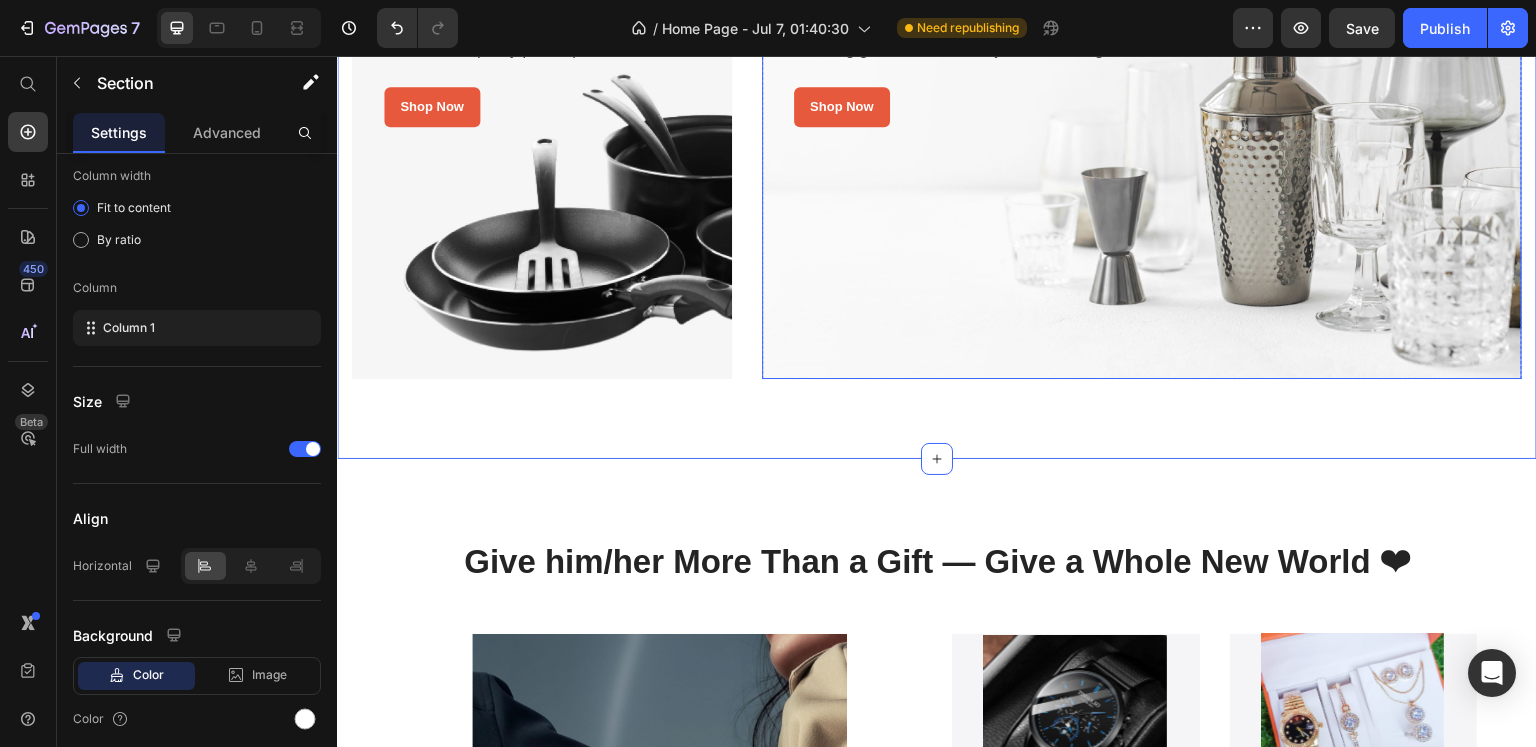 click at bounding box center (1142, 168) 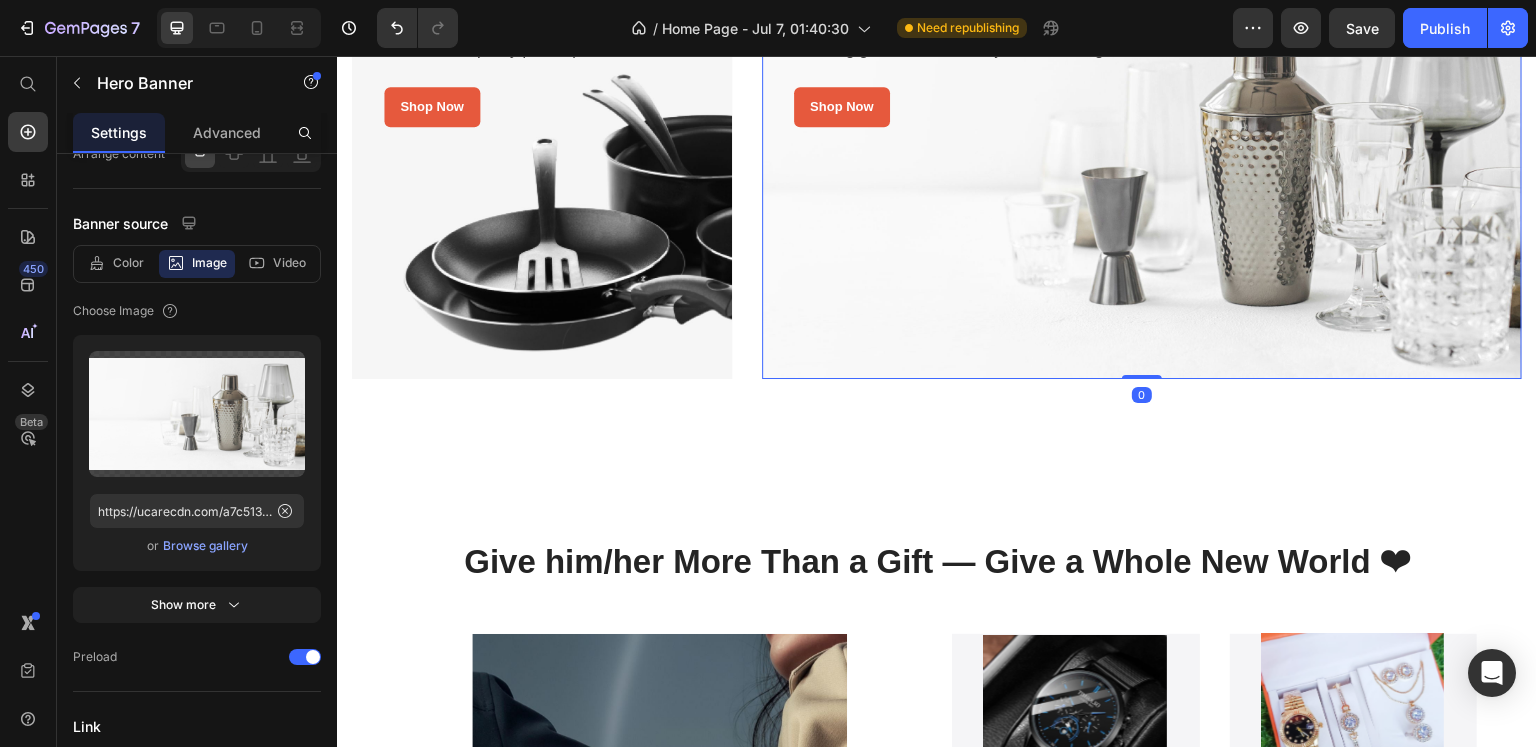 scroll, scrollTop: 0, scrollLeft: 0, axis: both 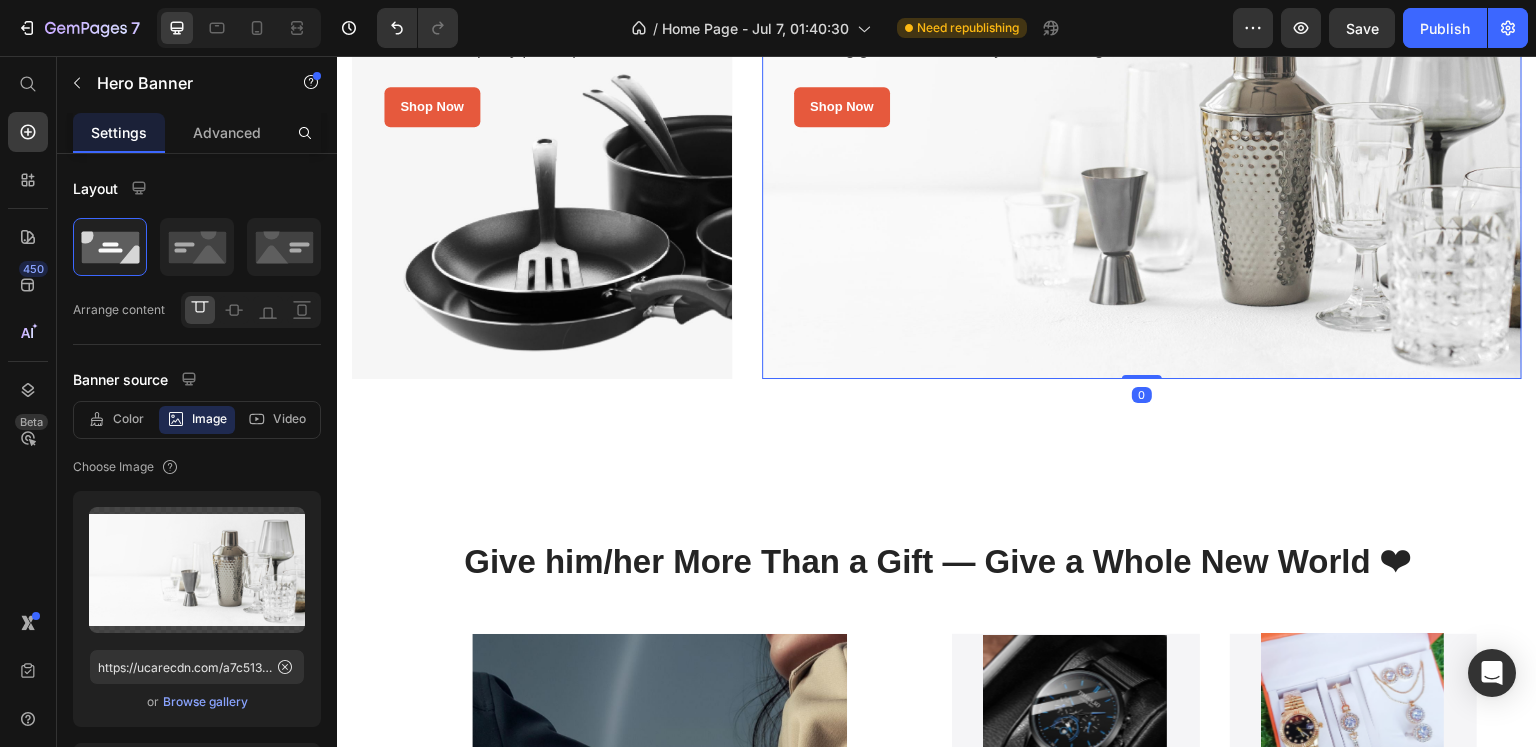 drag, startPoint x: 1123, startPoint y: 375, endPoint x: 1087, endPoint y: 318, distance: 67.41662 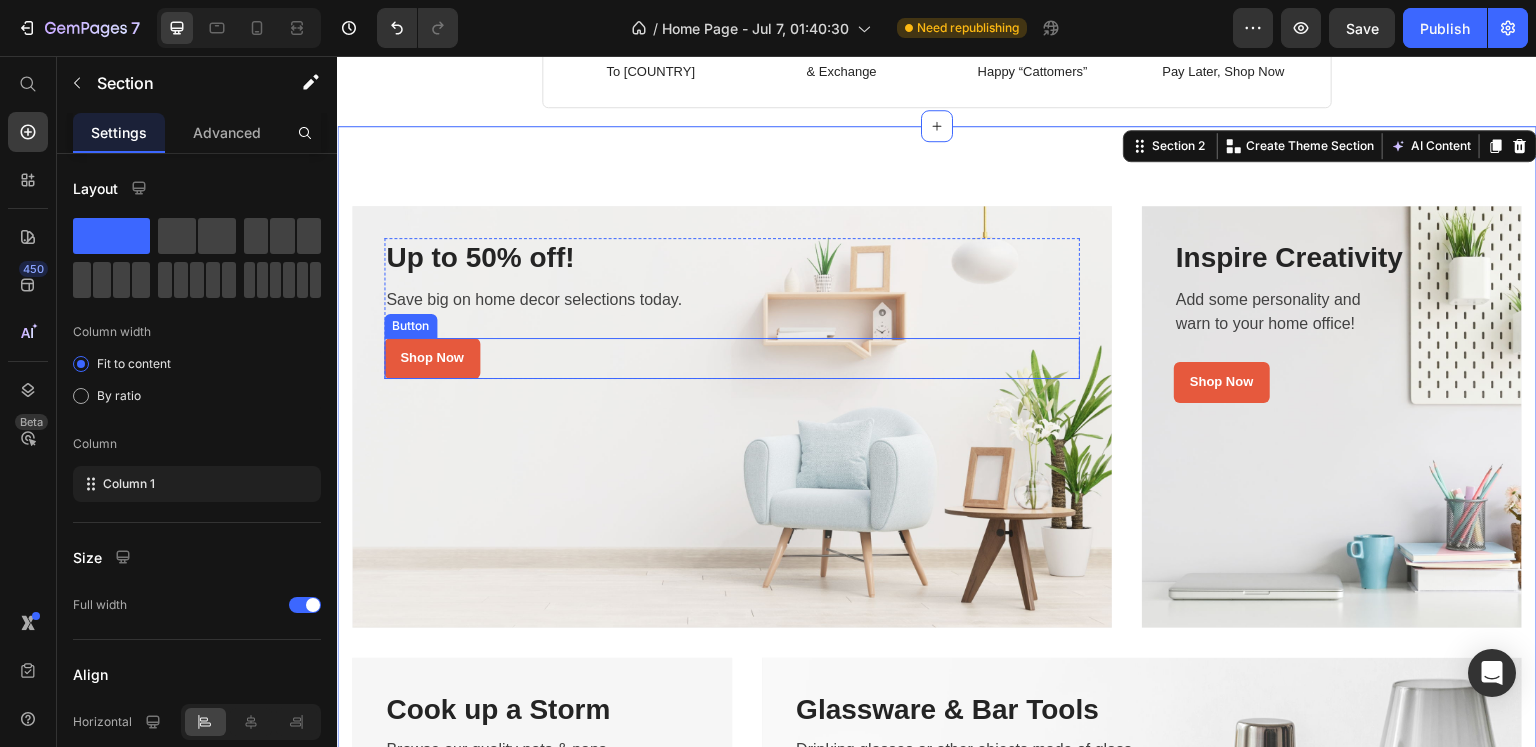 scroll, scrollTop: 0, scrollLeft: 0, axis: both 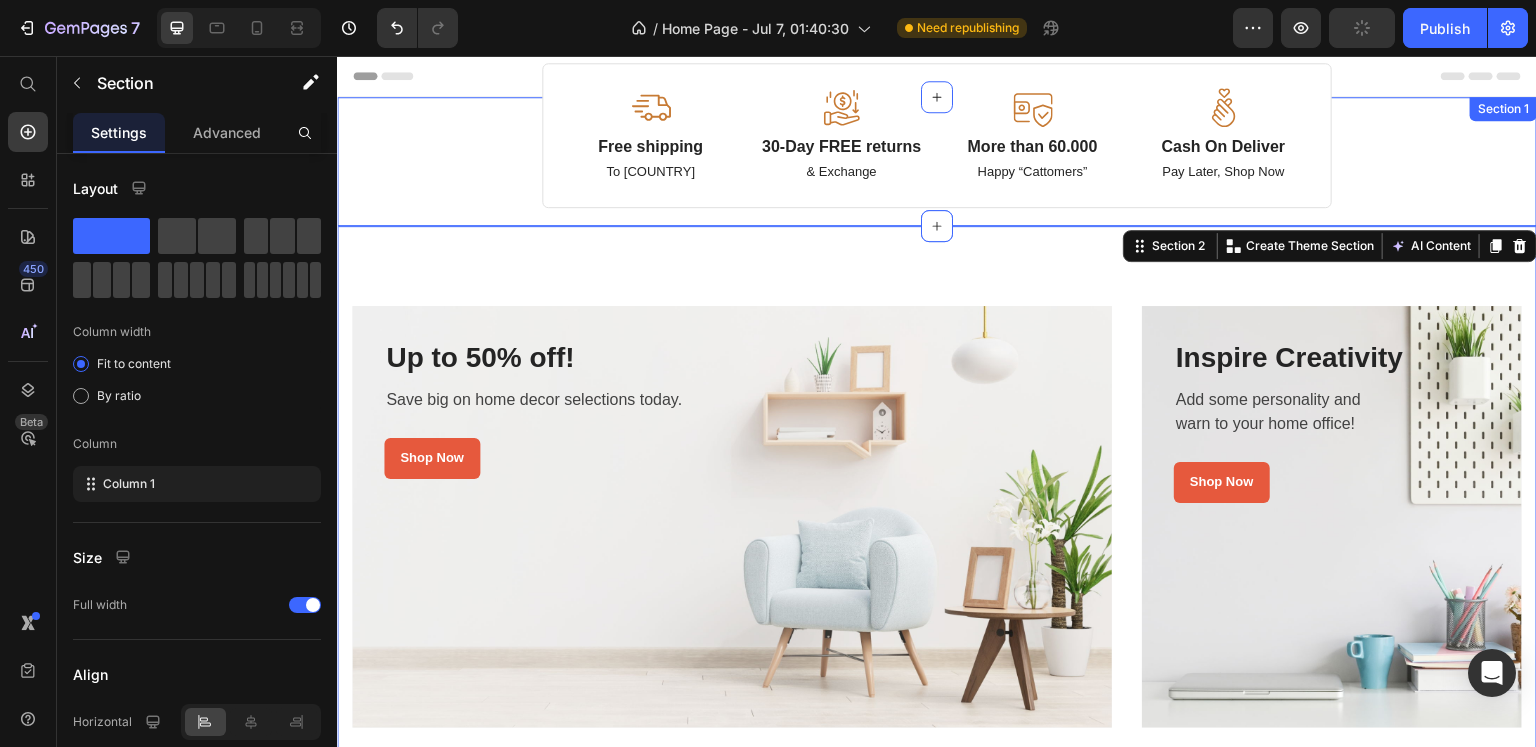 click on "Image Free shipping Text Block To [COUNTRY] Text Block Image 30-Day FREE returns Text Block & Exchange Text Block Image More than 60.000 Text Block Happy “Cattomers” Text Block Image Cash On Deliver Text Block Pay Later, Shop Now Text Block Row" at bounding box center (937, 152) 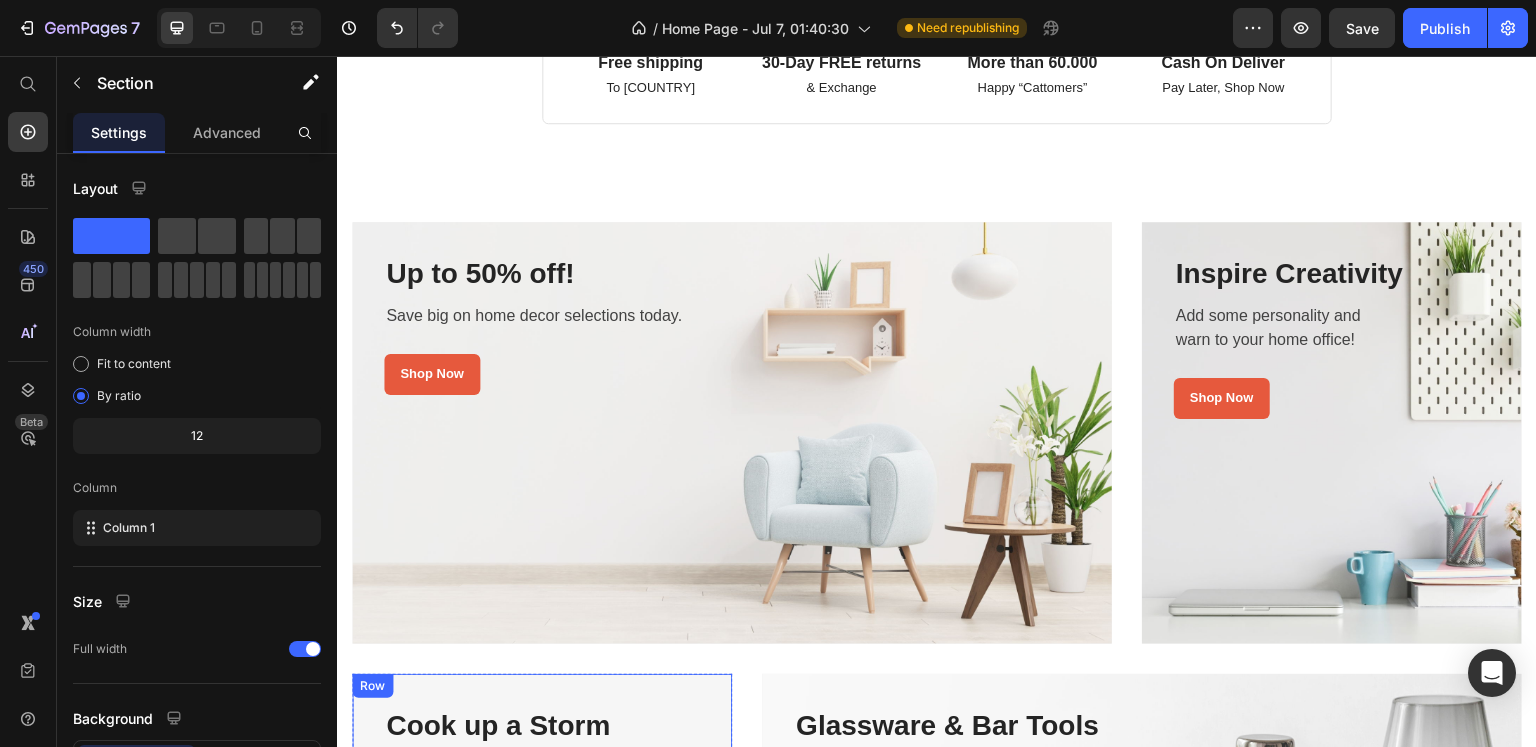 scroll, scrollTop: 0, scrollLeft: 0, axis: both 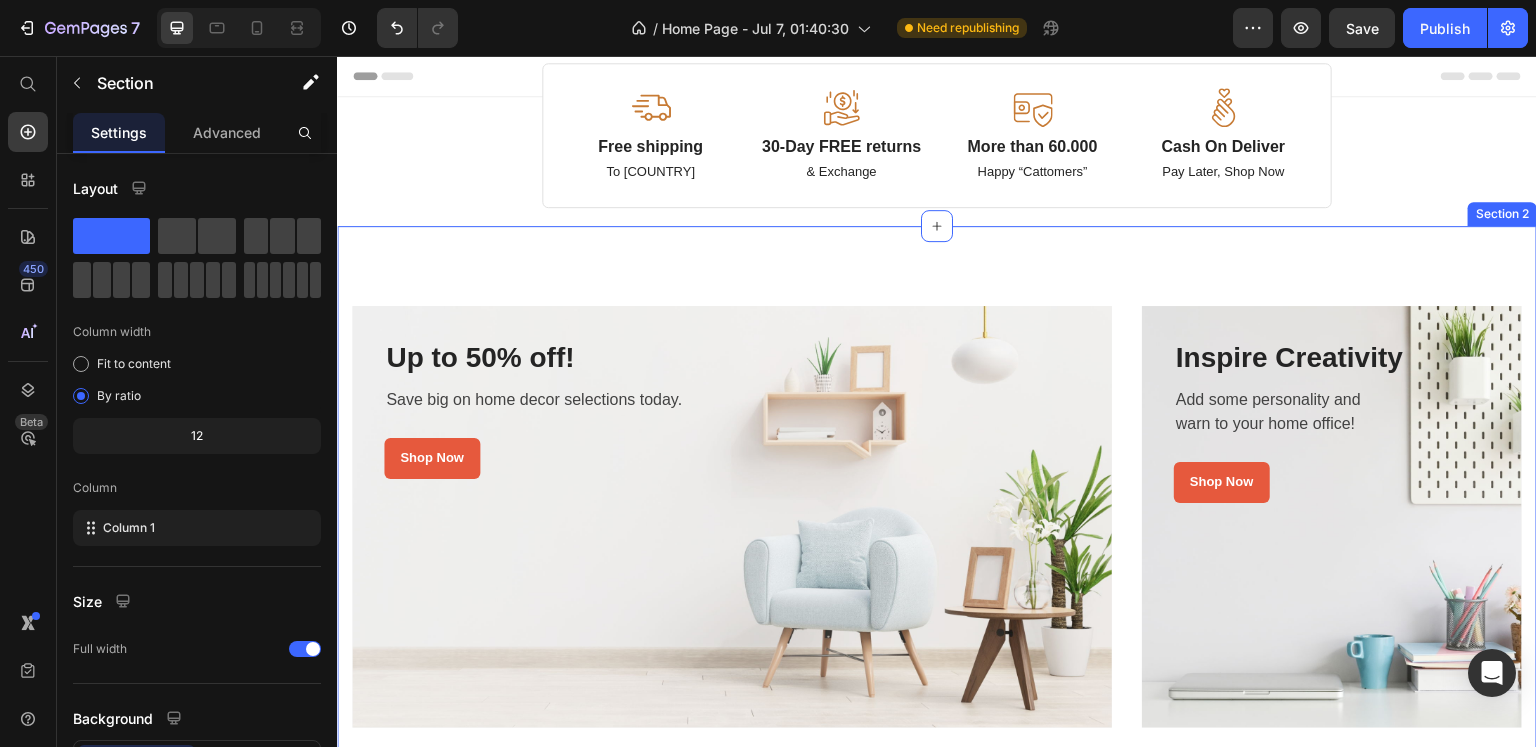click on "Up to 50% off! Heading Save big on home decor selections today. Text block Shop Now Button Row Row Hero Banner Row Inspire Creativity Heading Add some personality and warn to your home office! Text block Shop Now Button Row Row Hero Banner Row Row Cook up a Storm Heading Browse our quality pots & pans. Text block Shop Now Button Row Row Hero Banner Row Glassware & Bar Tools Heading Drinking glasses or other objects made of glass. Text block Shop Now Button Row Row Hero Banner Row Row Section 2" at bounding box center (937, 743) 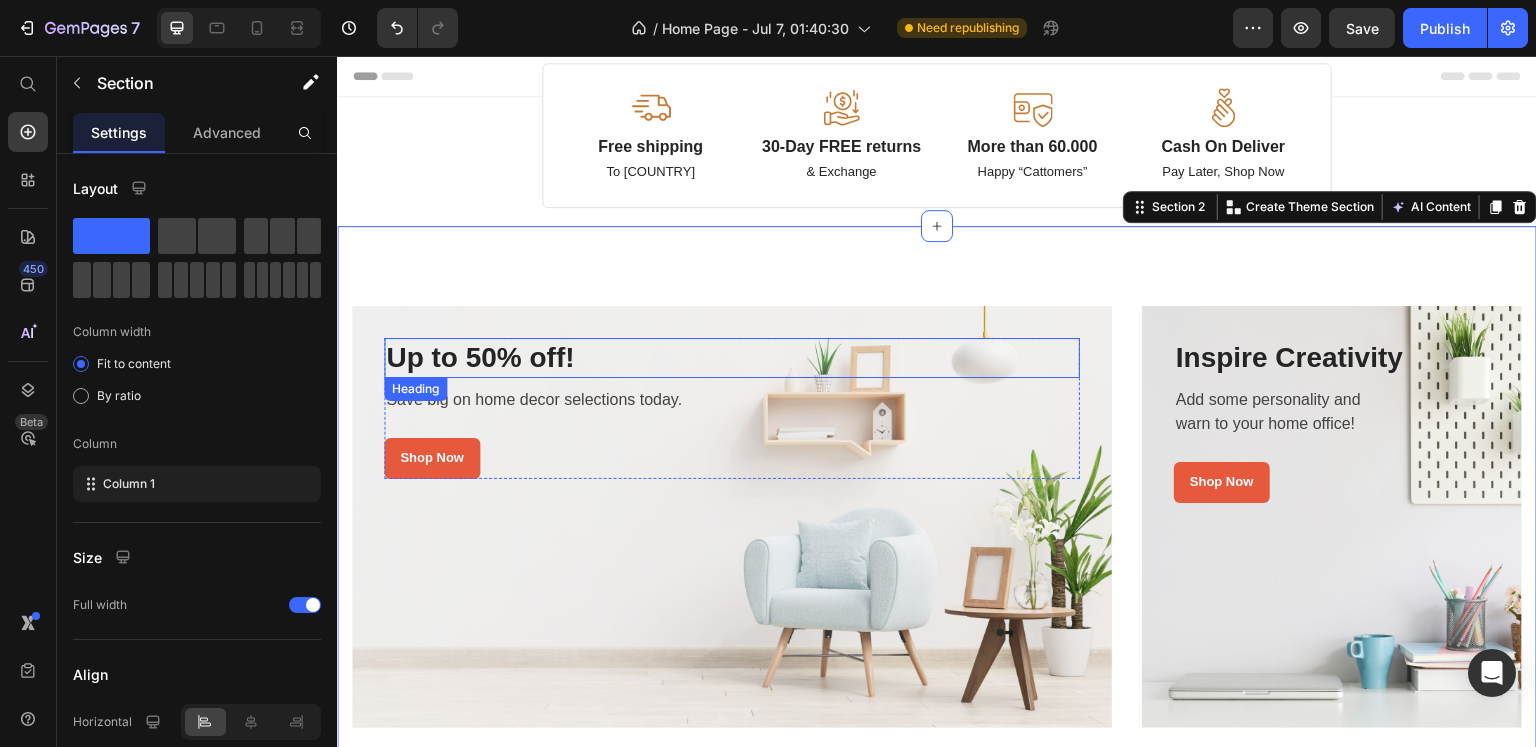 click on "Up to 50% off!" at bounding box center [732, 358] 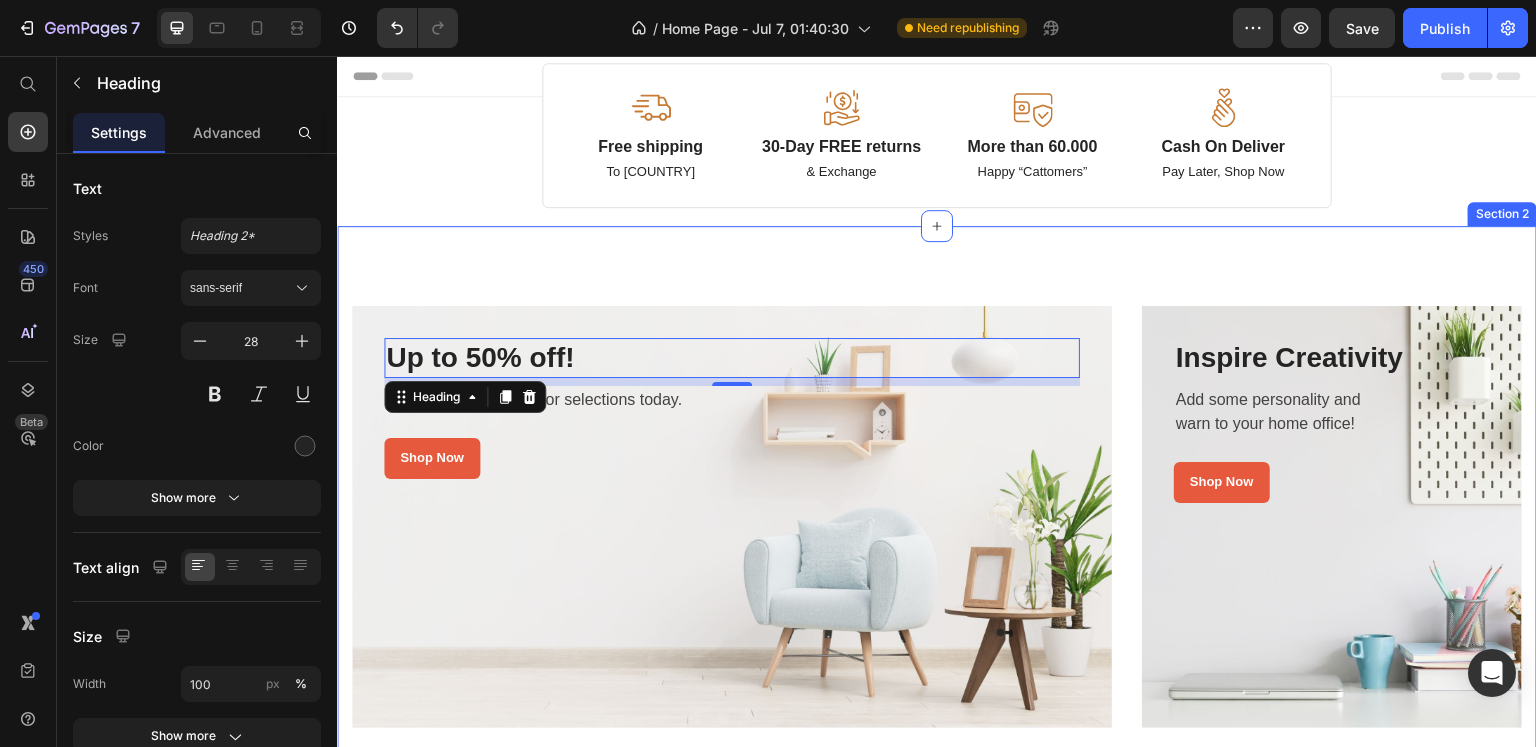 click on "Up to 50% off! Heading 8 Save big on home decor selections today. Text block Shop Now Button Row Row Hero Banner Row Inspire Creativity Heading Add some personality and warn to your home office! Text block Shop Now Button Row Row Hero Banner Row Row Cook up a Storm Heading Browse our quality pots & pans. Text block Shop Now Button Row Row Hero Banner Row Glassware & Bar Tools Heading Drinking glasses or other objects made of glass. Text block Shop Now Button Row Row Hero Banner Row Row Section 2" at bounding box center [937, 743] 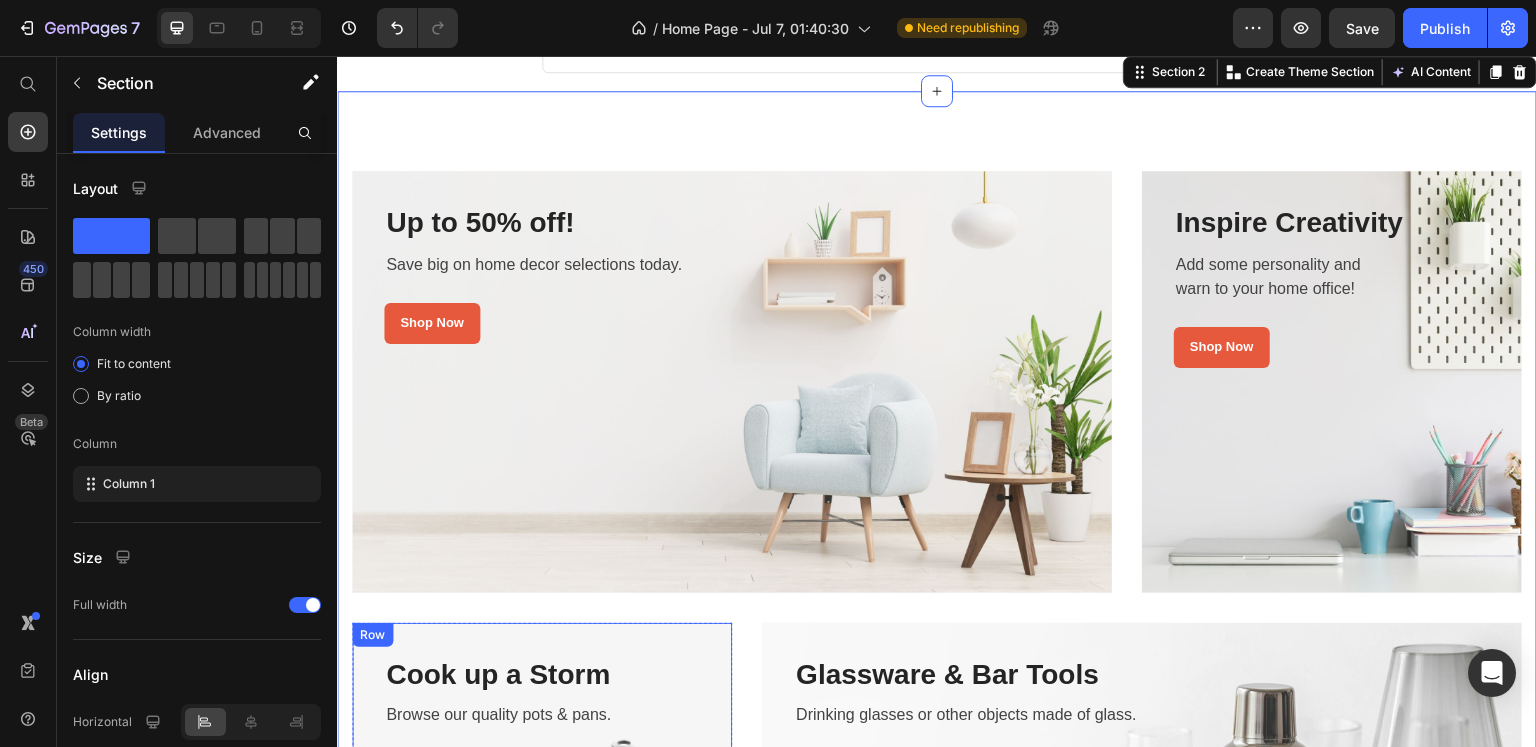 scroll, scrollTop: 0, scrollLeft: 0, axis: both 